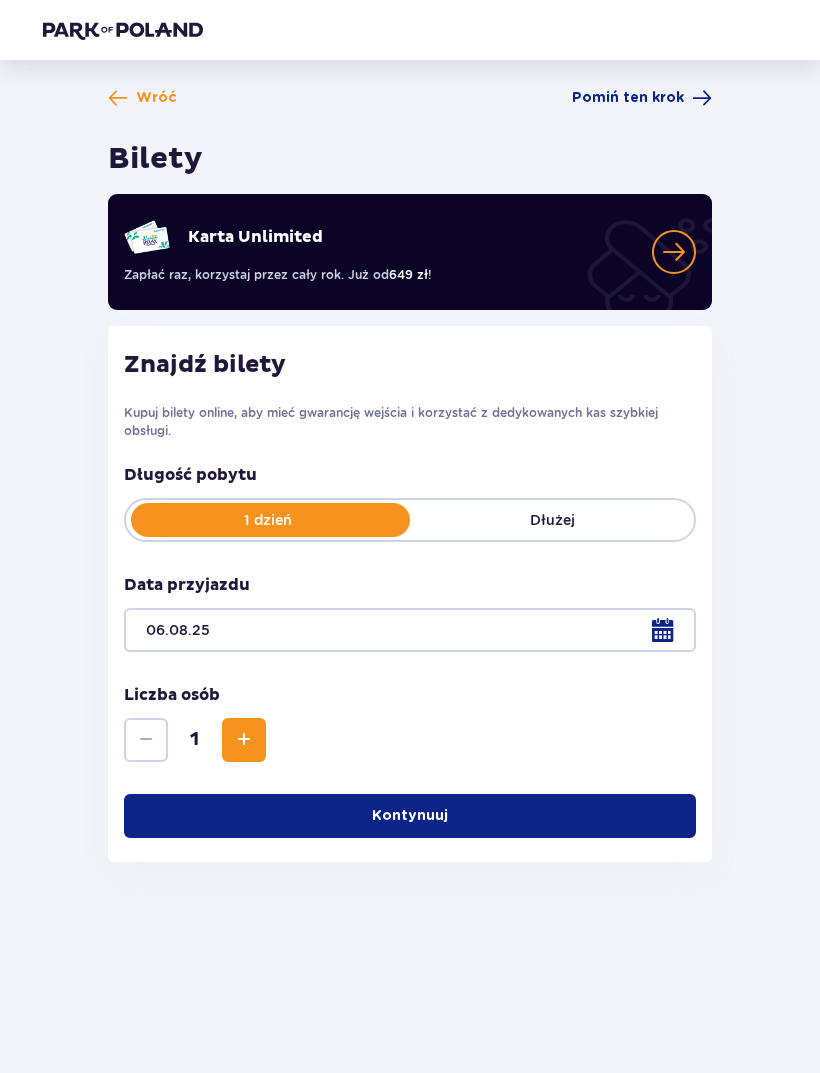 scroll, scrollTop: 54, scrollLeft: 0, axis: vertical 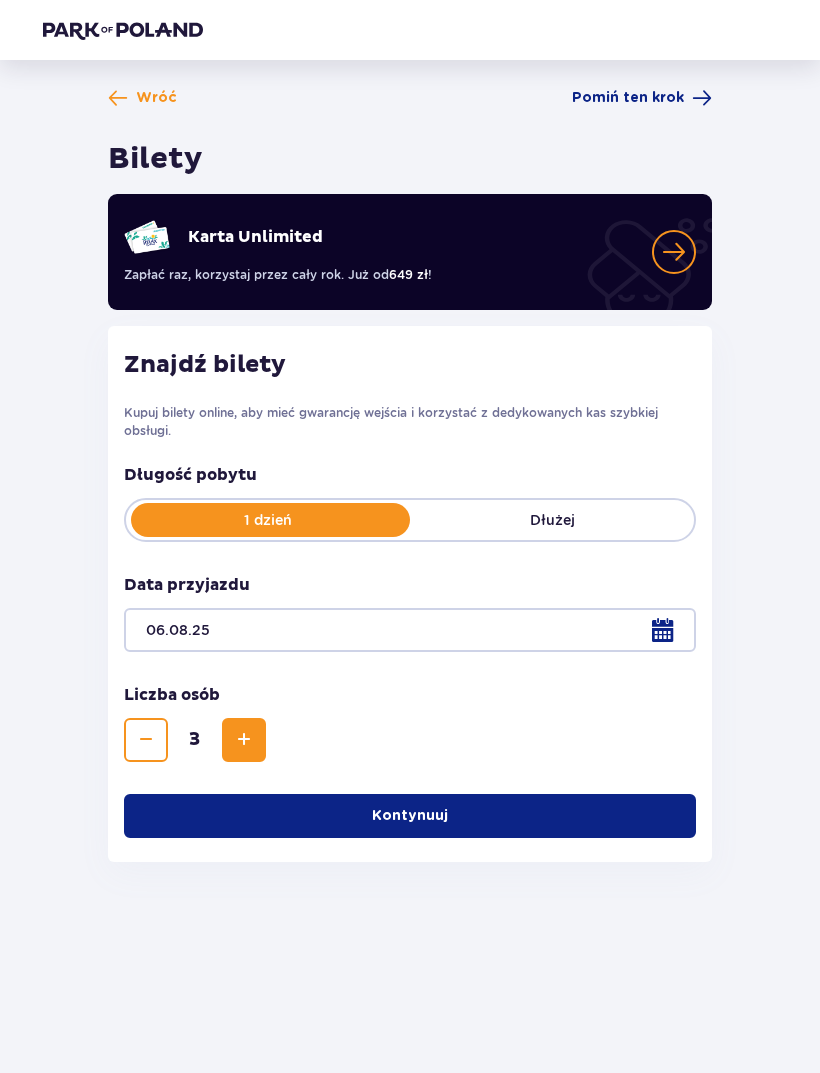 click at bounding box center (244, 740) 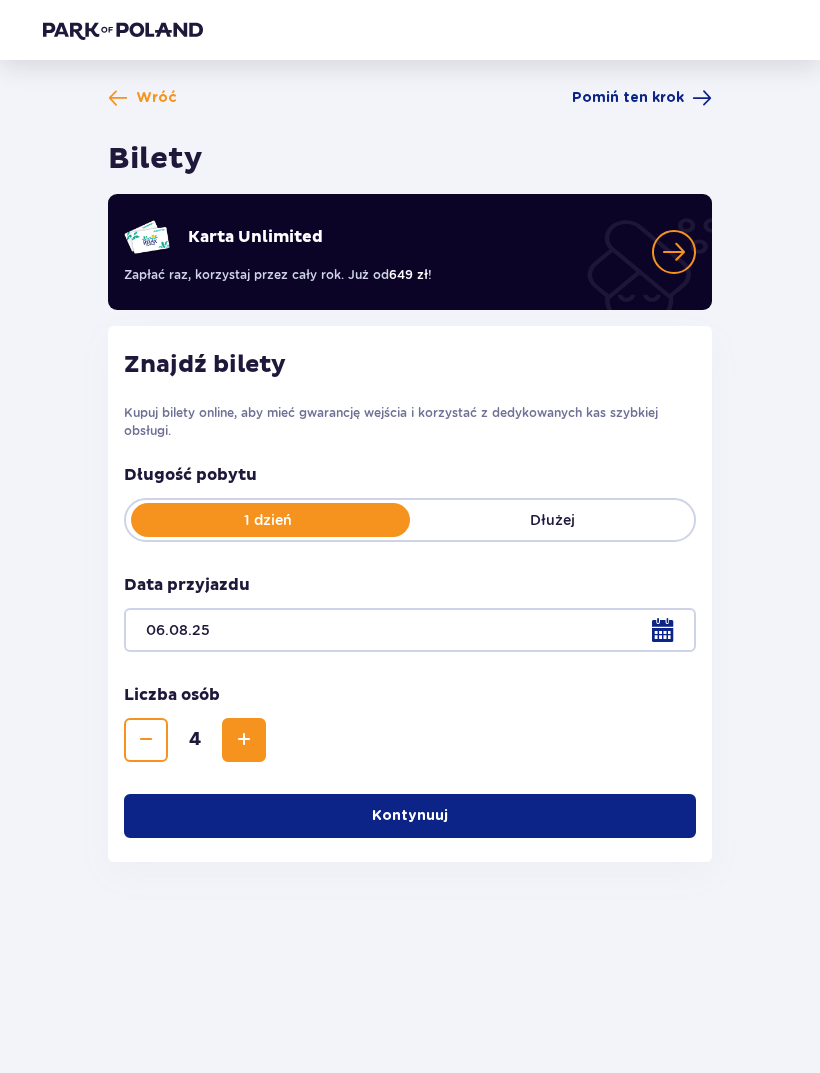 click at bounding box center [244, 740] 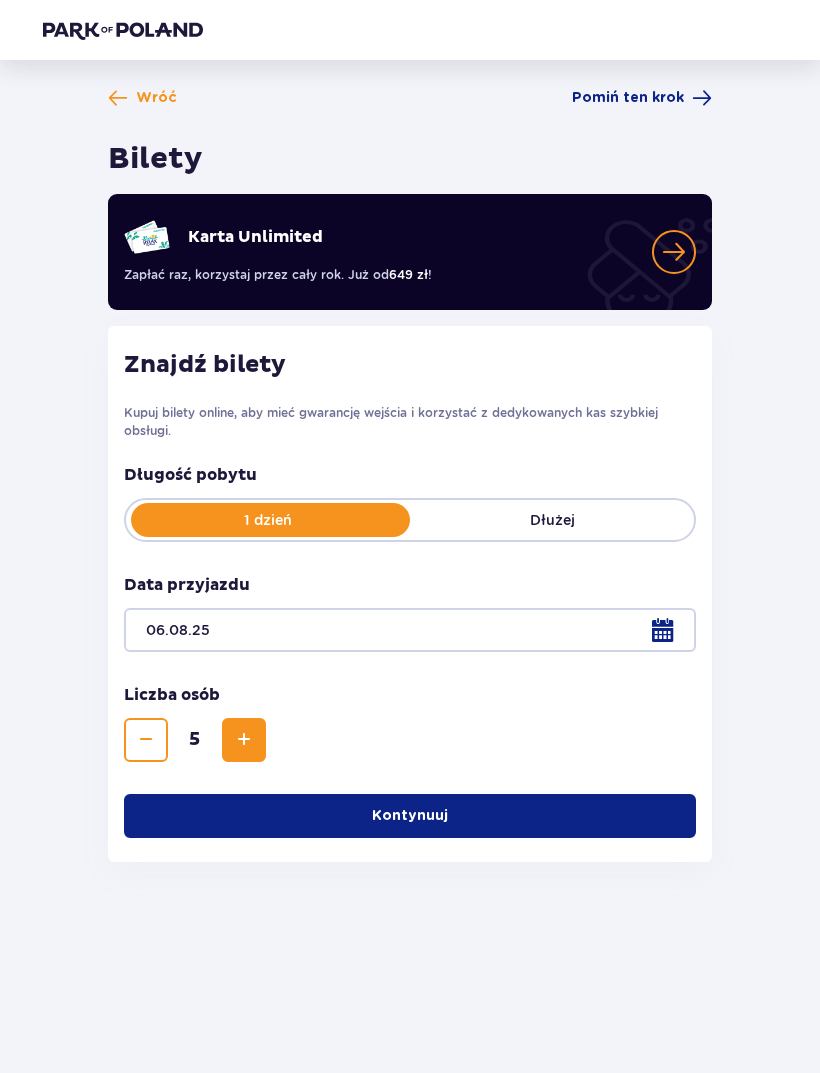 click on "Kontynuuj" at bounding box center [410, 816] 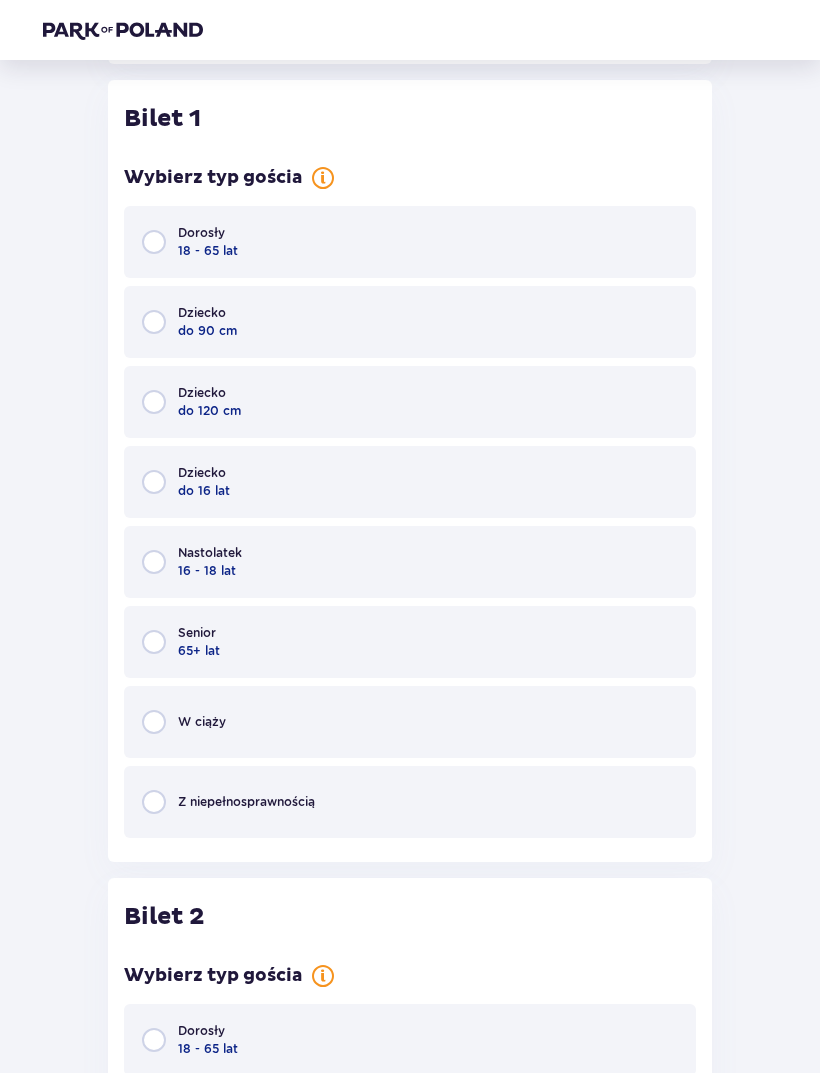 scroll, scrollTop: 802, scrollLeft: 0, axis: vertical 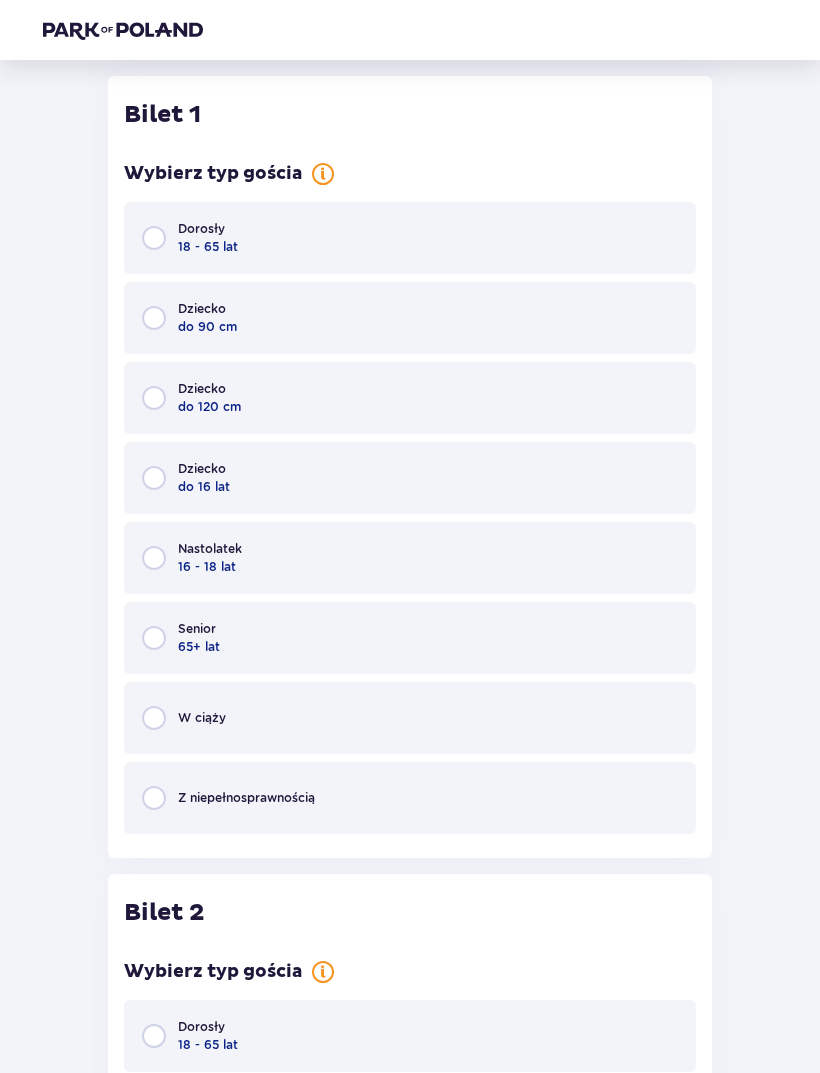 click at bounding box center (154, 478) 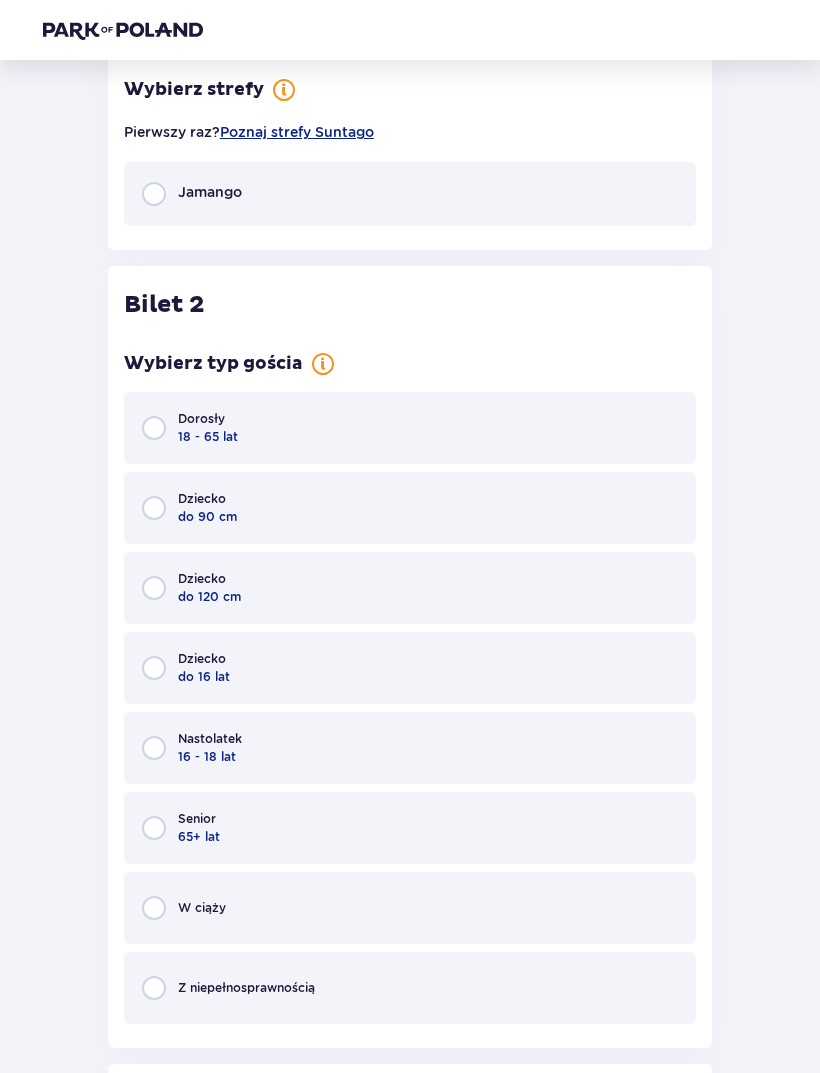 scroll, scrollTop: 1592, scrollLeft: 0, axis: vertical 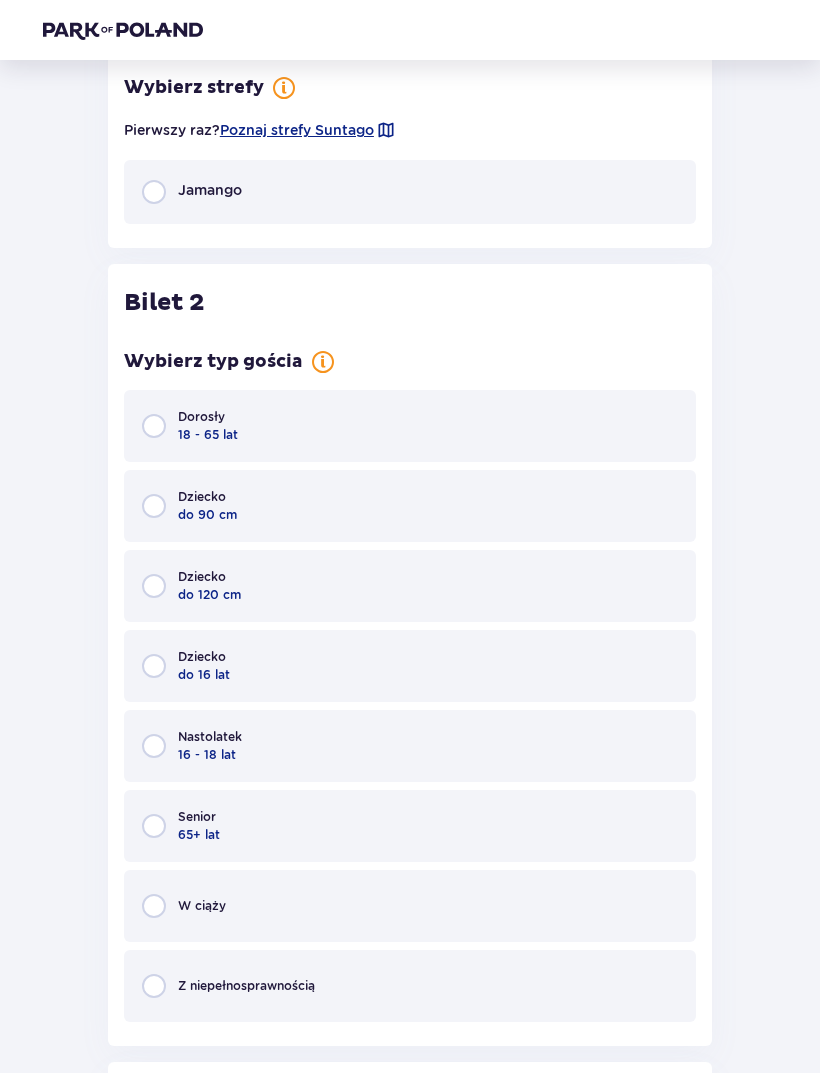 click on "Dorosły 18 - 65 lat" at bounding box center [410, 426] 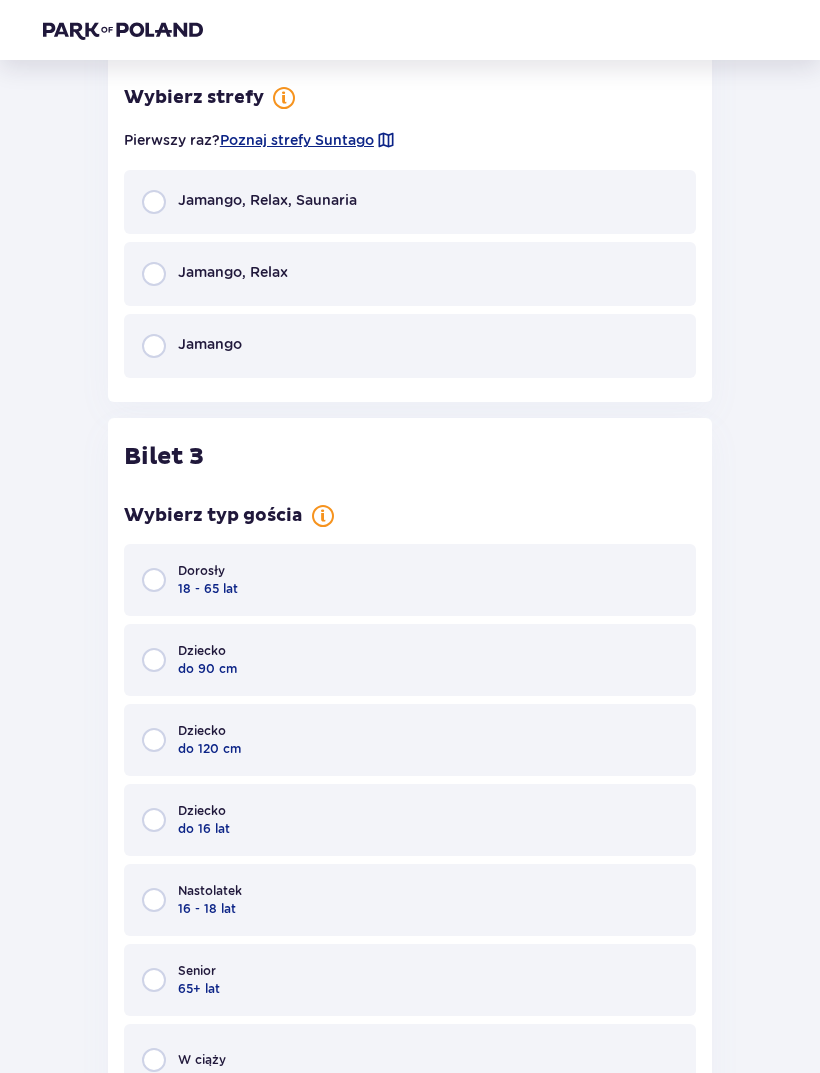 scroll, scrollTop: 2570, scrollLeft: 0, axis: vertical 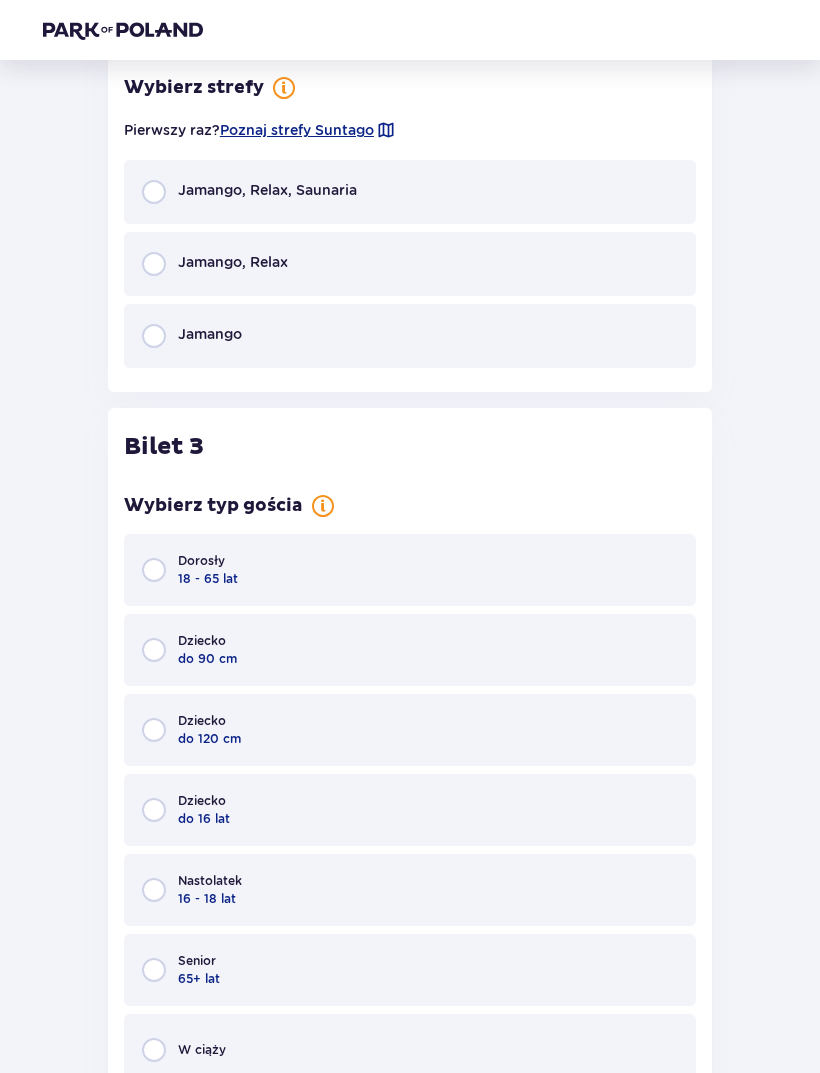 click at bounding box center (154, 336) 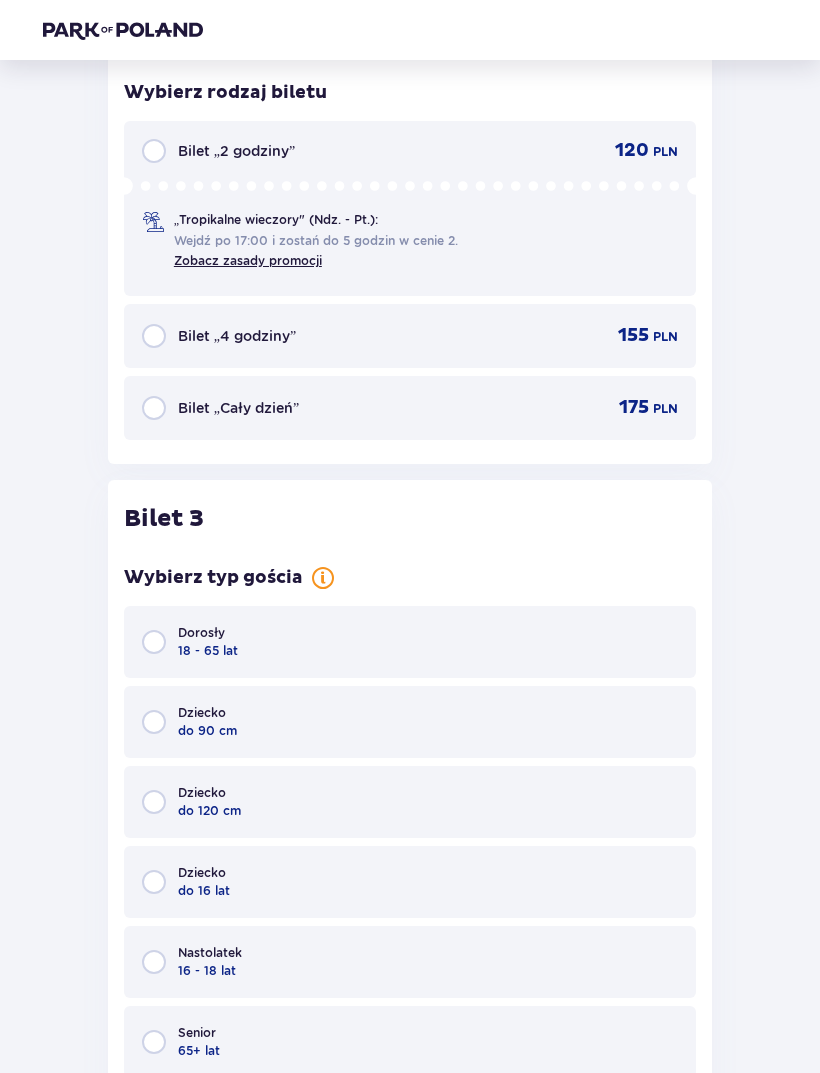scroll, scrollTop: 2894, scrollLeft: 0, axis: vertical 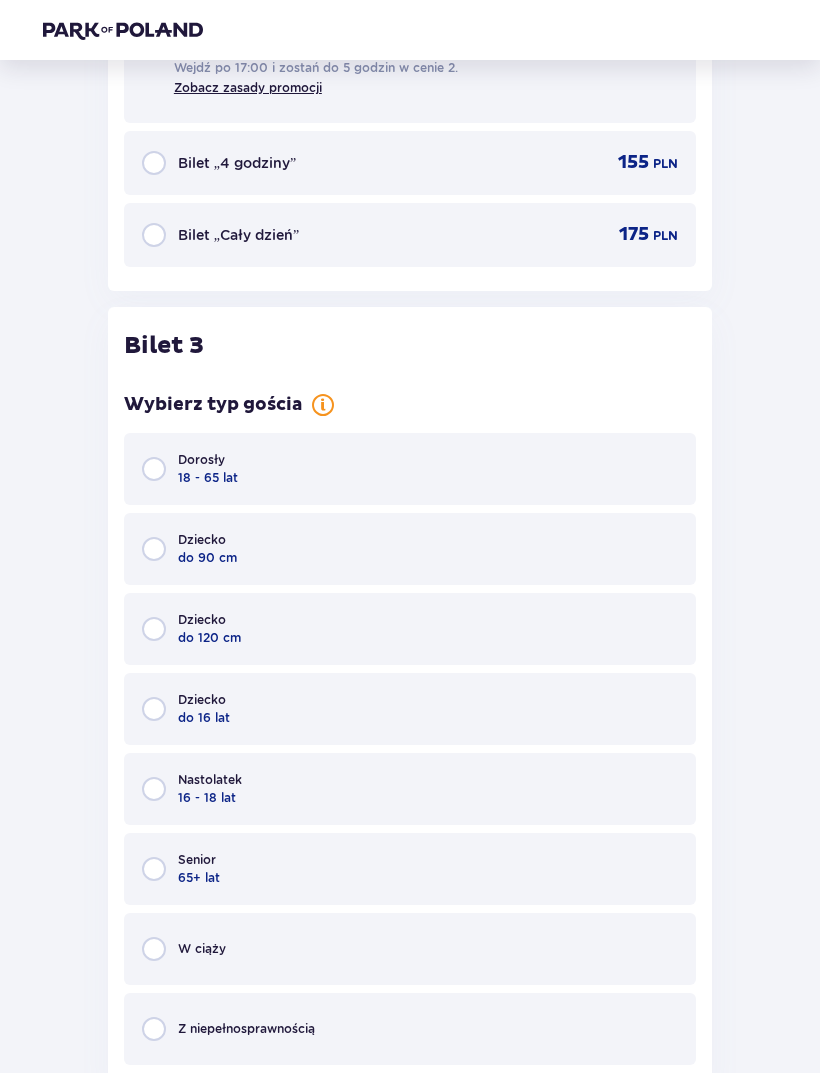 click at bounding box center [154, 469] 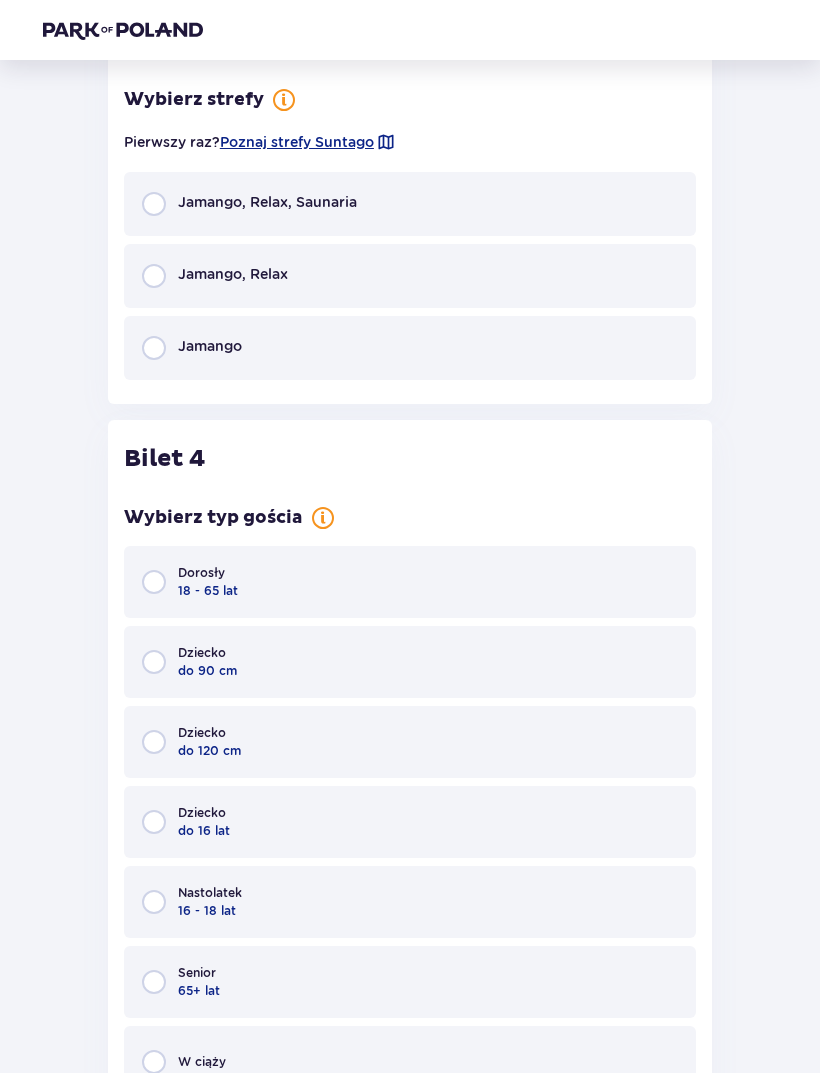 scroll, scrollTop: 4078, scrollLeft: 0, axis: vertical 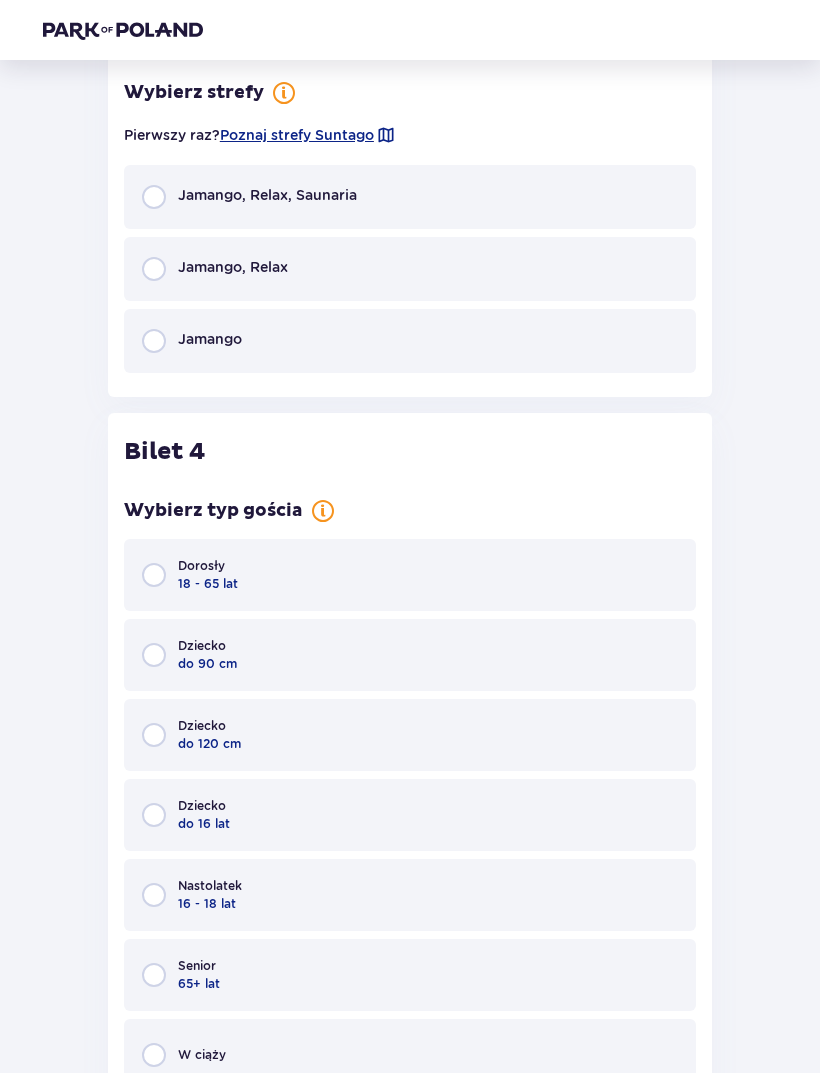 click on "Jamango" at bounding box center (410, 341) 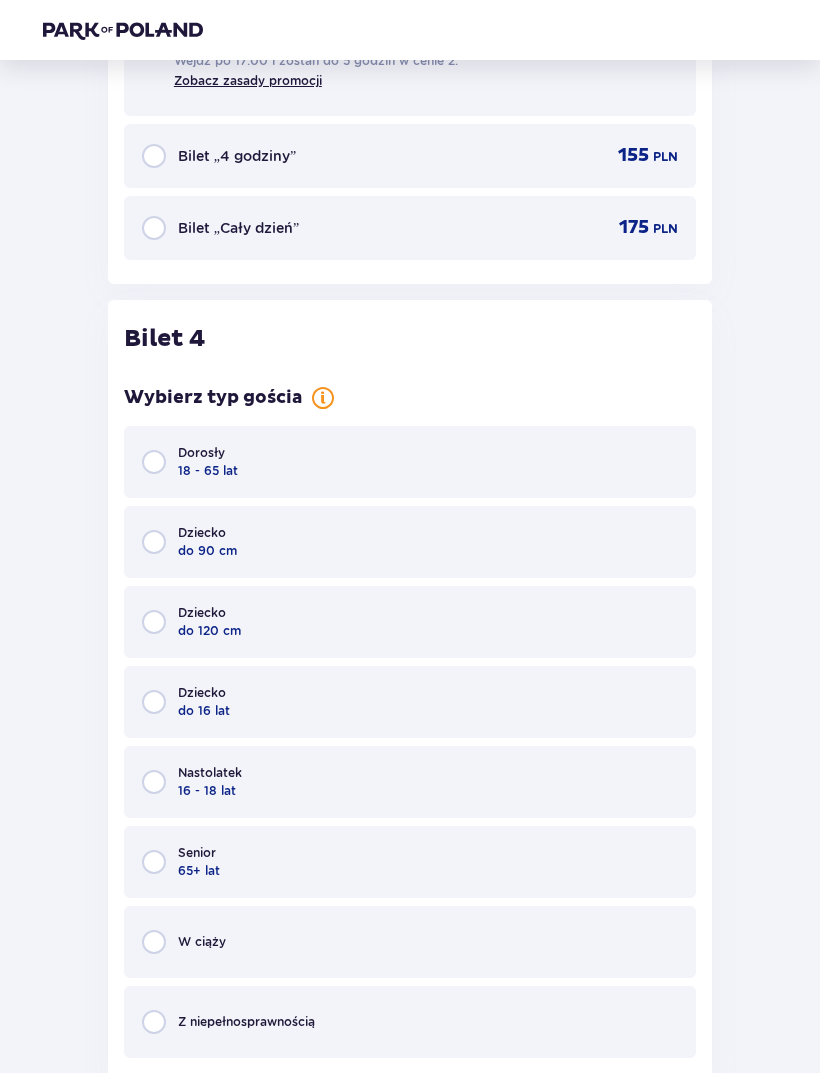 scroll, scrollTop: 4591, scrollLeft: 0, axis: vertical 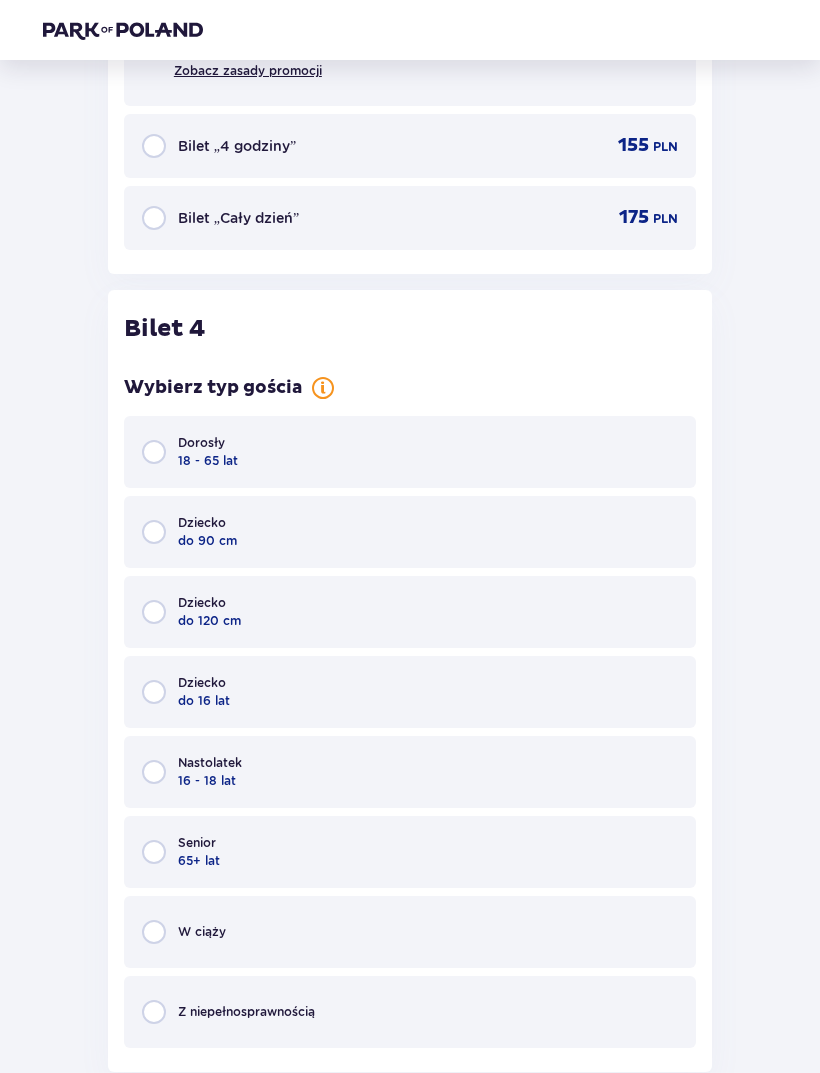 click at bounding box center (154, 453) 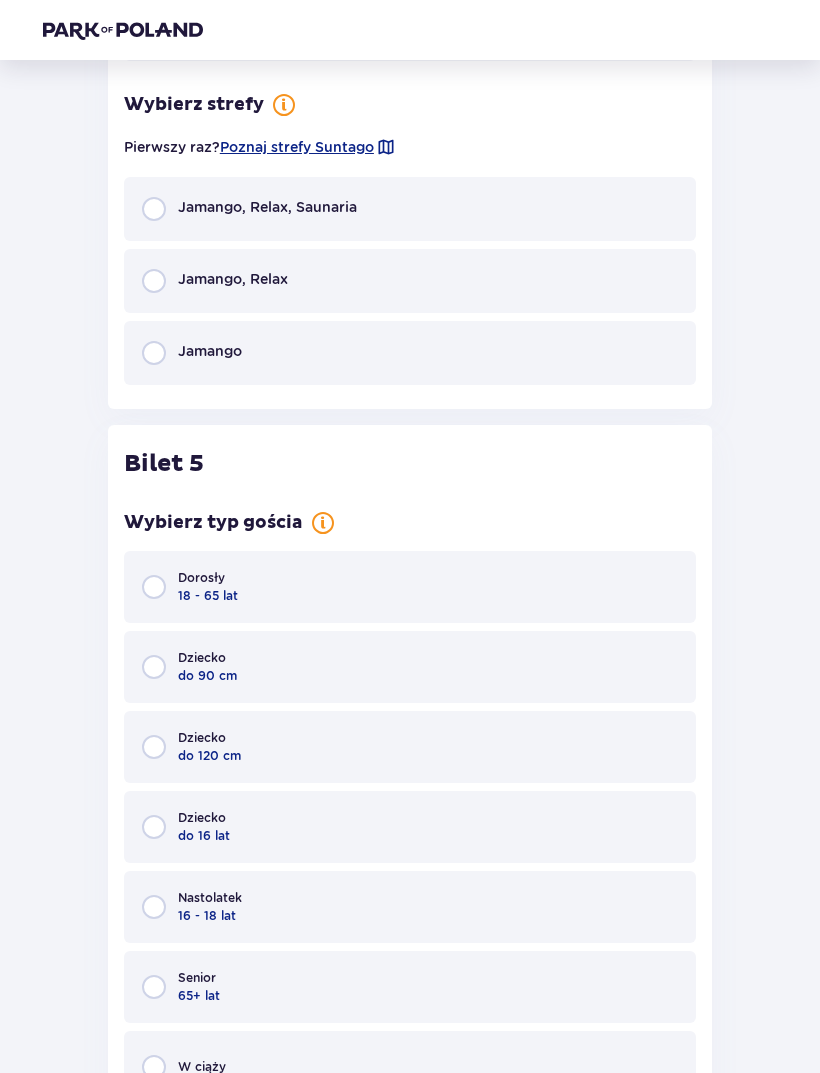 scroll, scrollTop: 5587, scrollLeft: 0, axis: vertical 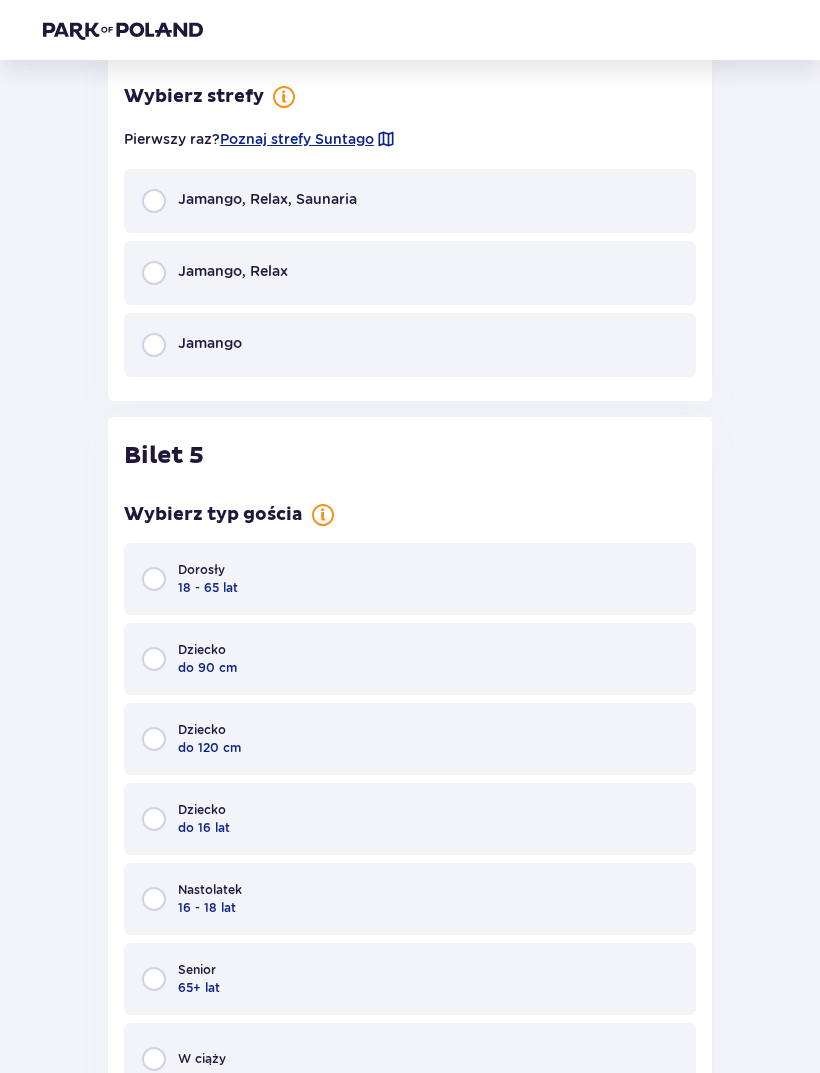 click on "Jamango" at bounding box center (410, 345) 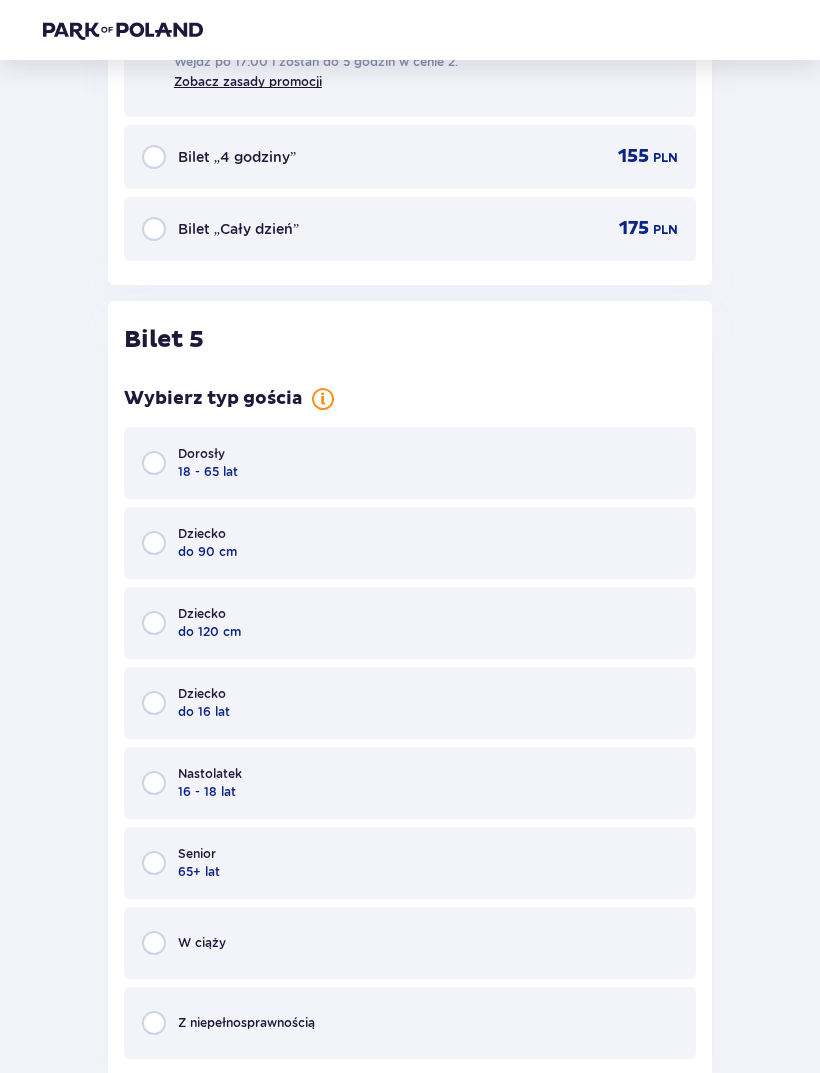 scroll, scrollTop: 6092, scrollLeft: 0, axis: vertical 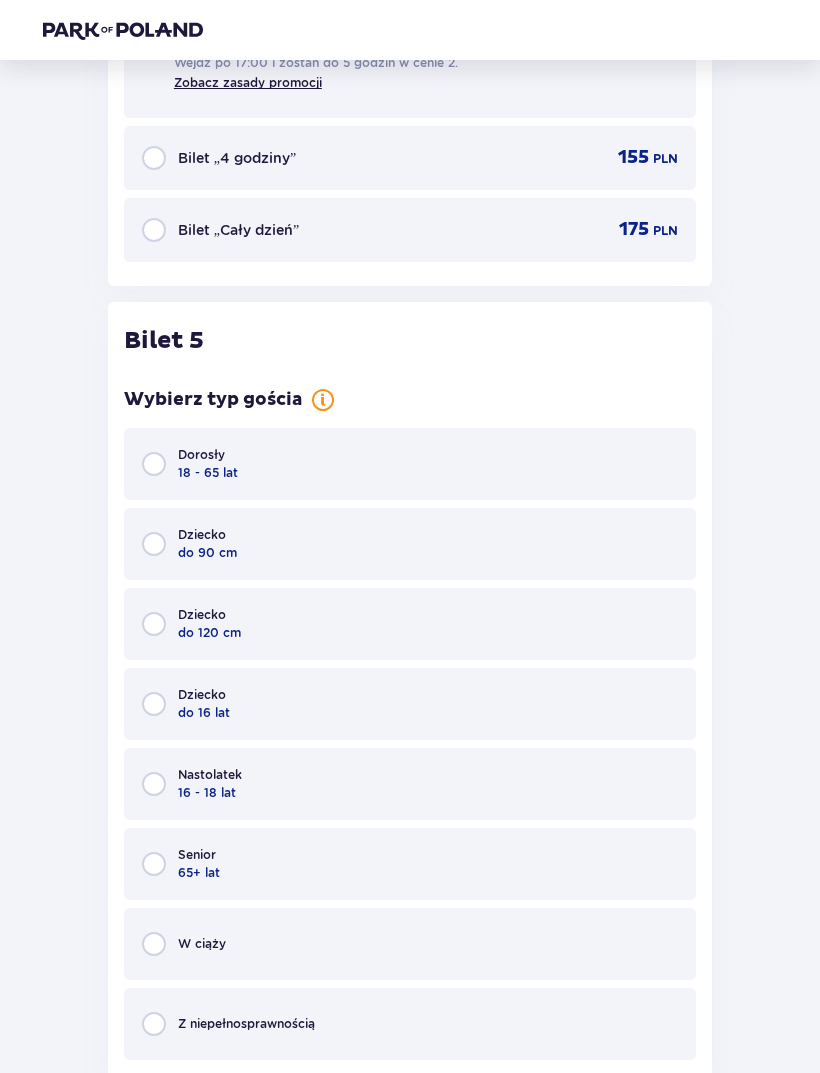 click at bounding box center (154, 544) 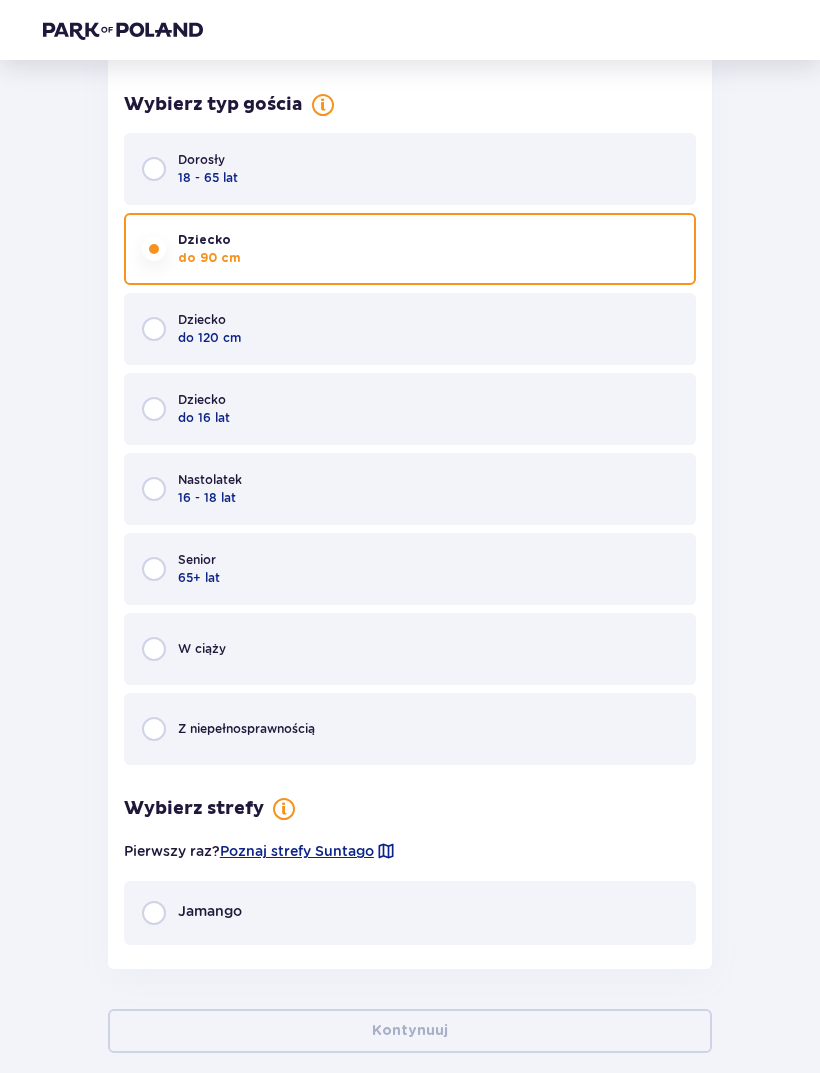 scroll, scrollTop: 6411, scrollLeft: 0, axis: vertical 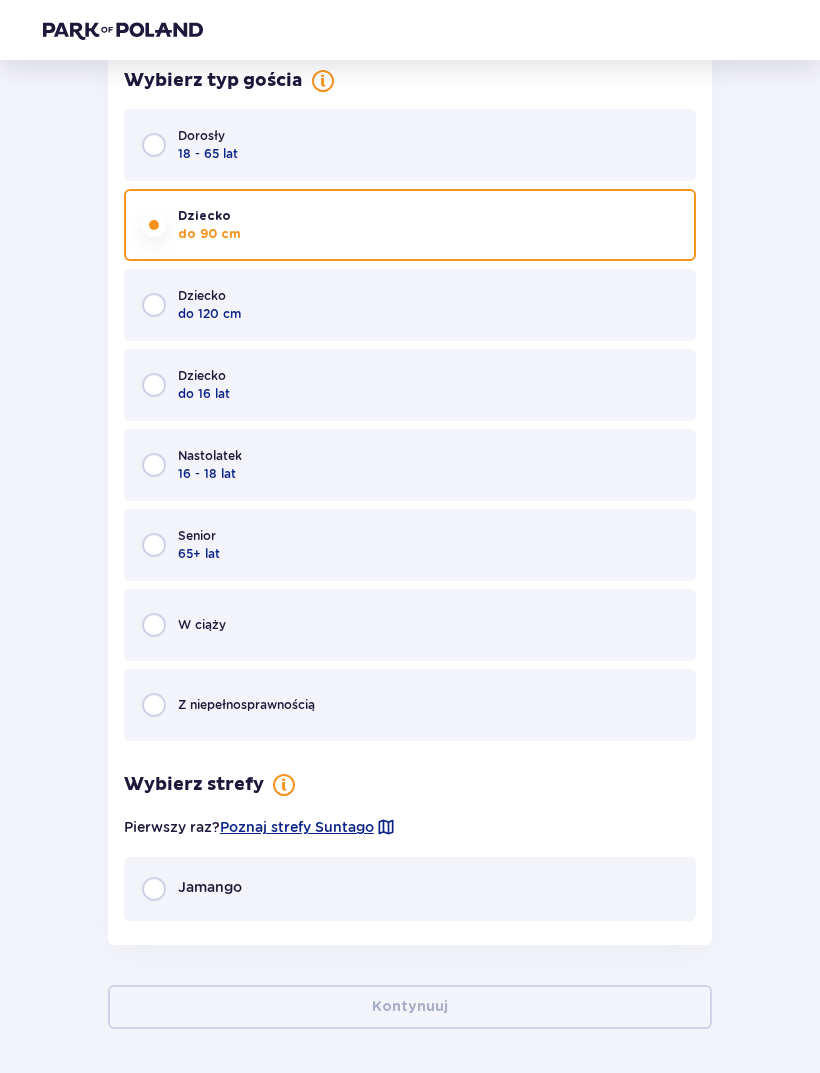 click at bounding box center [154, 889] 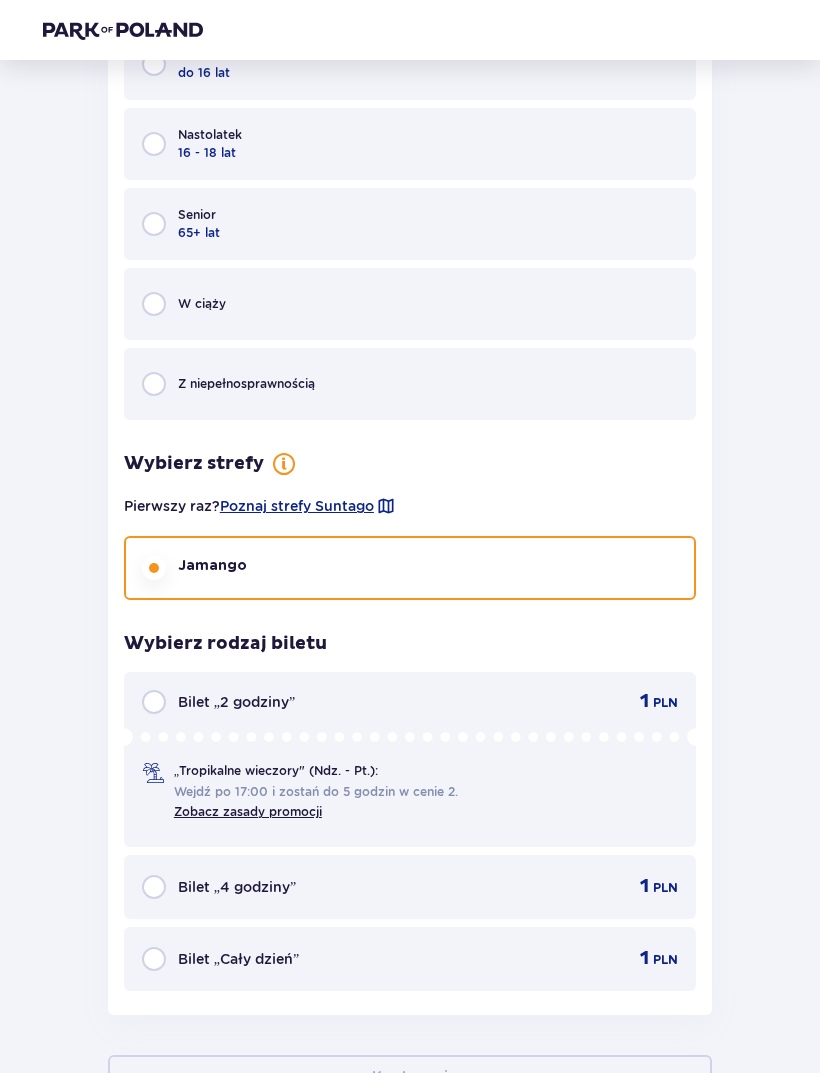 scroll, scrollTop: 6798, scrollLeft: 0, axis: vertical 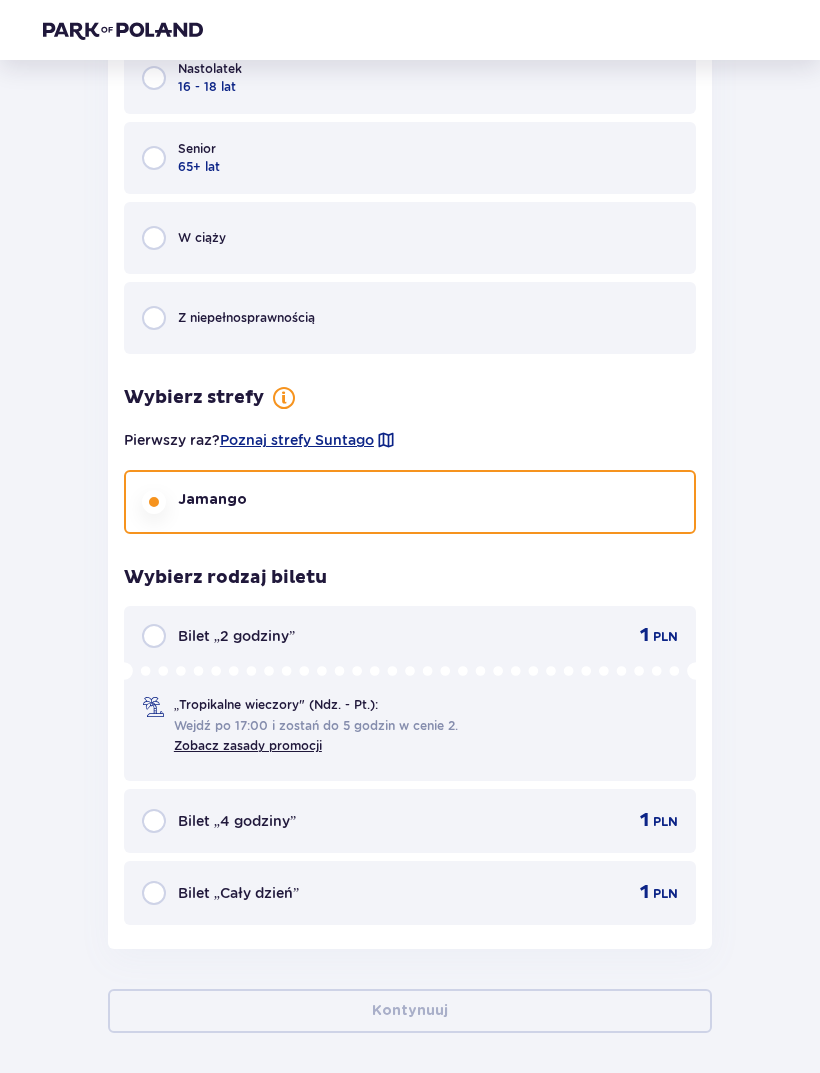 click on "Bilet „Cały dzień”" at bounding box center [220, 893] 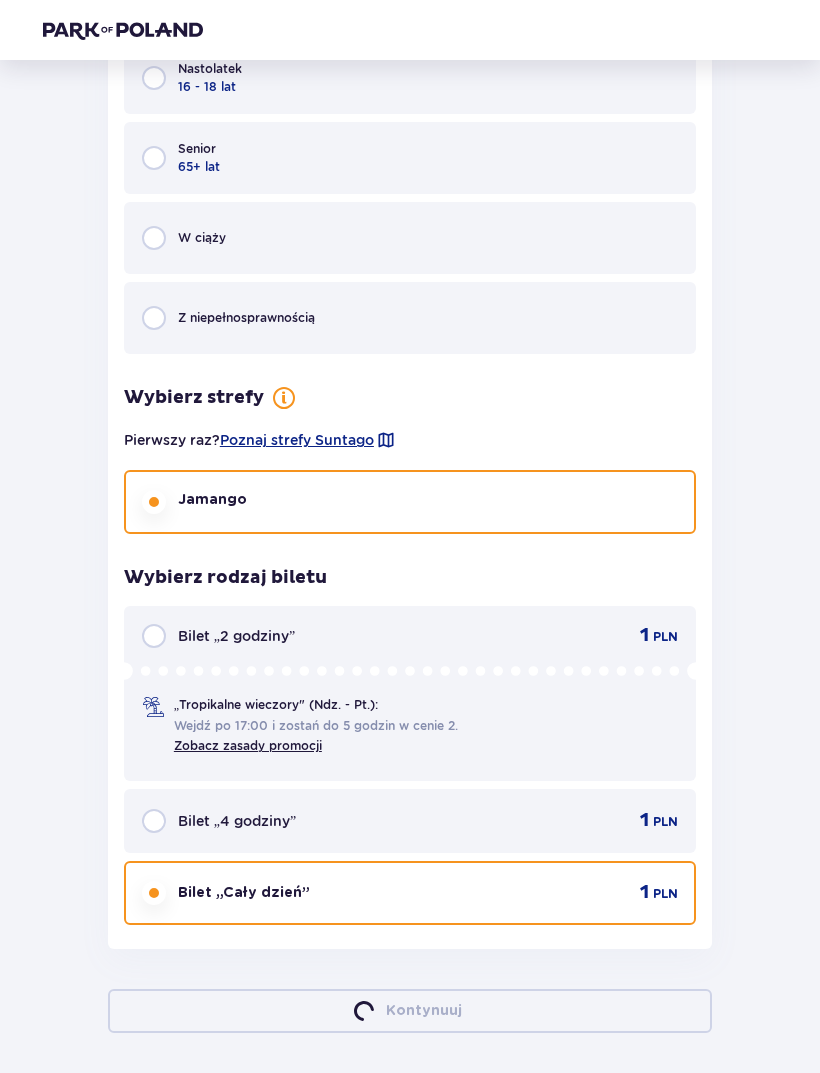 scroll, scrollTop: 802, scrollLeft: 0, axis: vertical 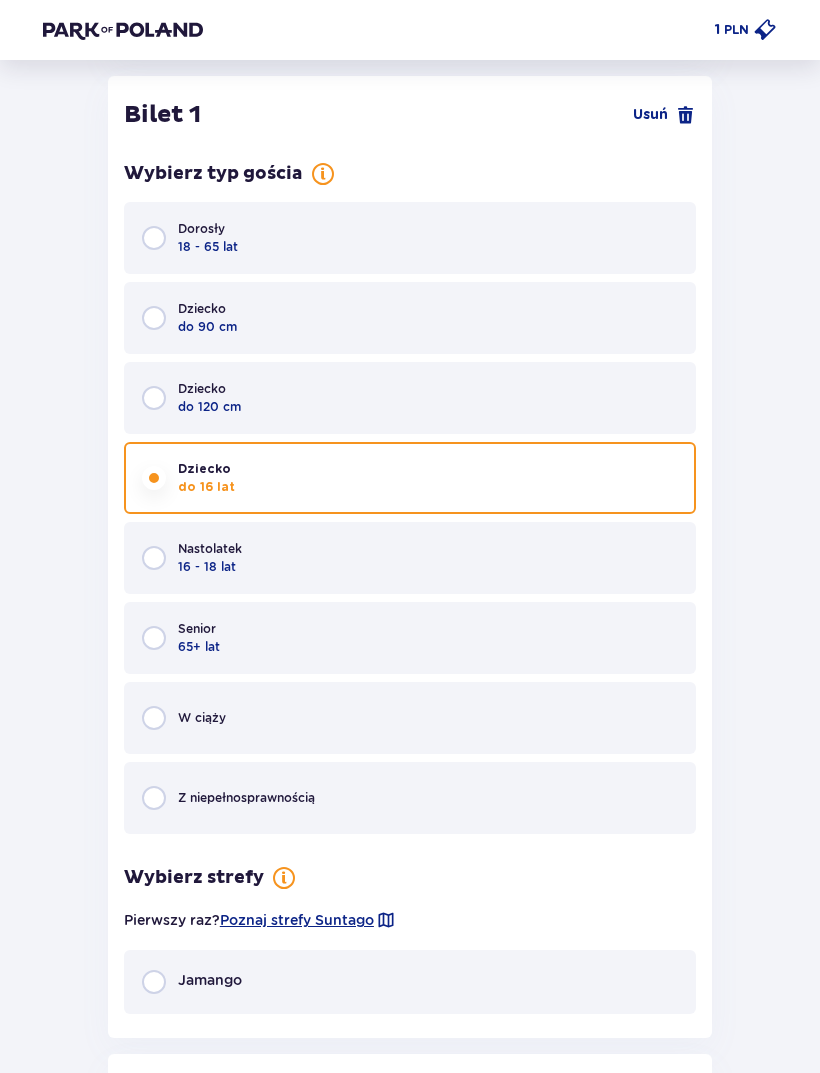 click on "Jamango" at bounding box center [192, 982] 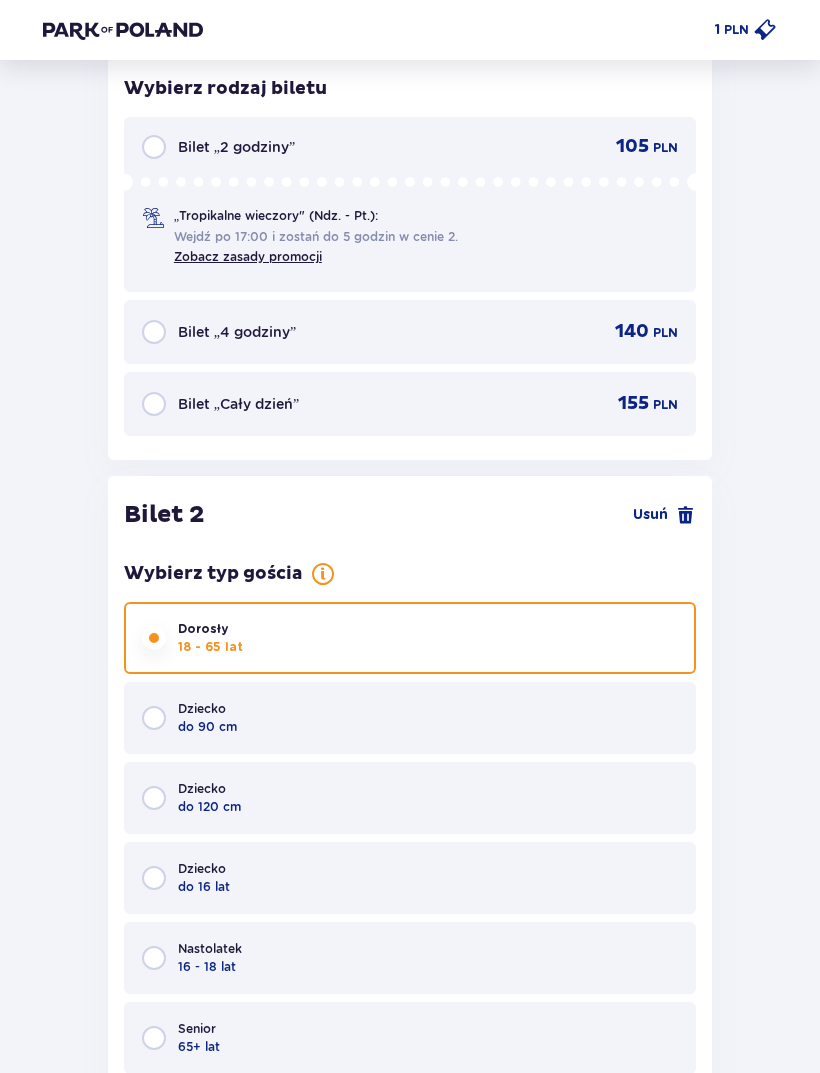 scroll, scrollTop: 1772, scrollLeft: 0, axis: vertical 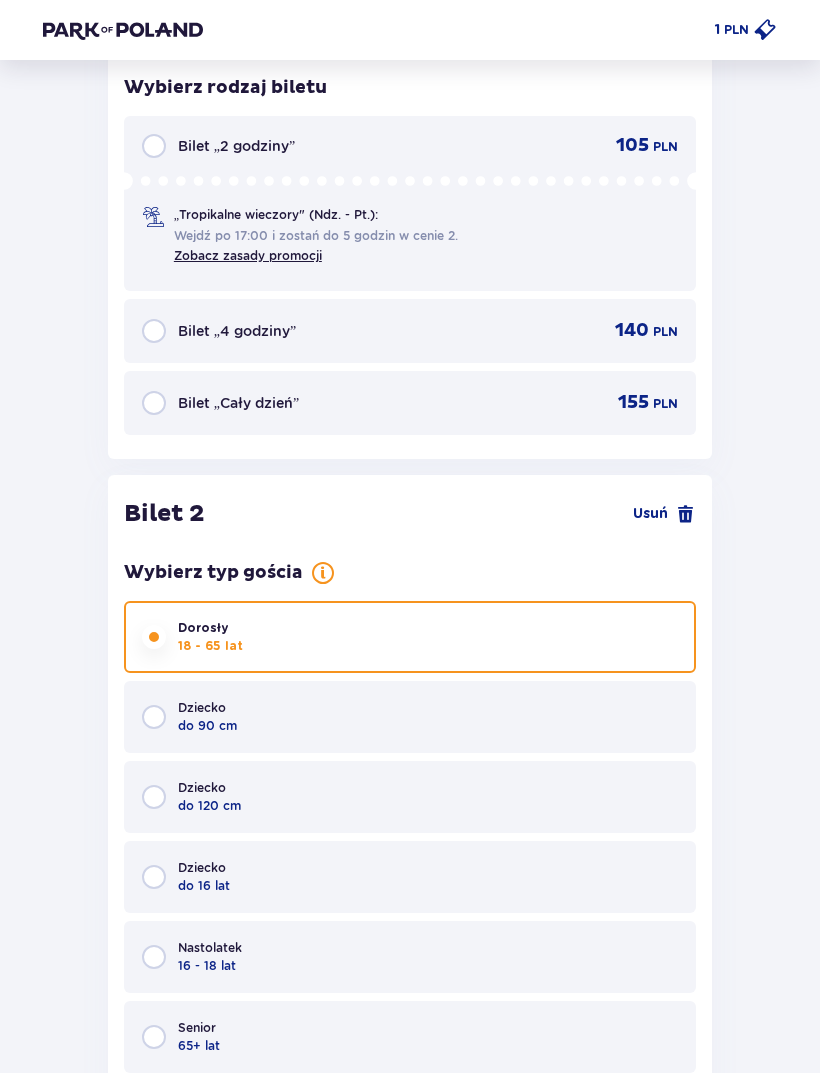 click at bounding box center (154, 403) 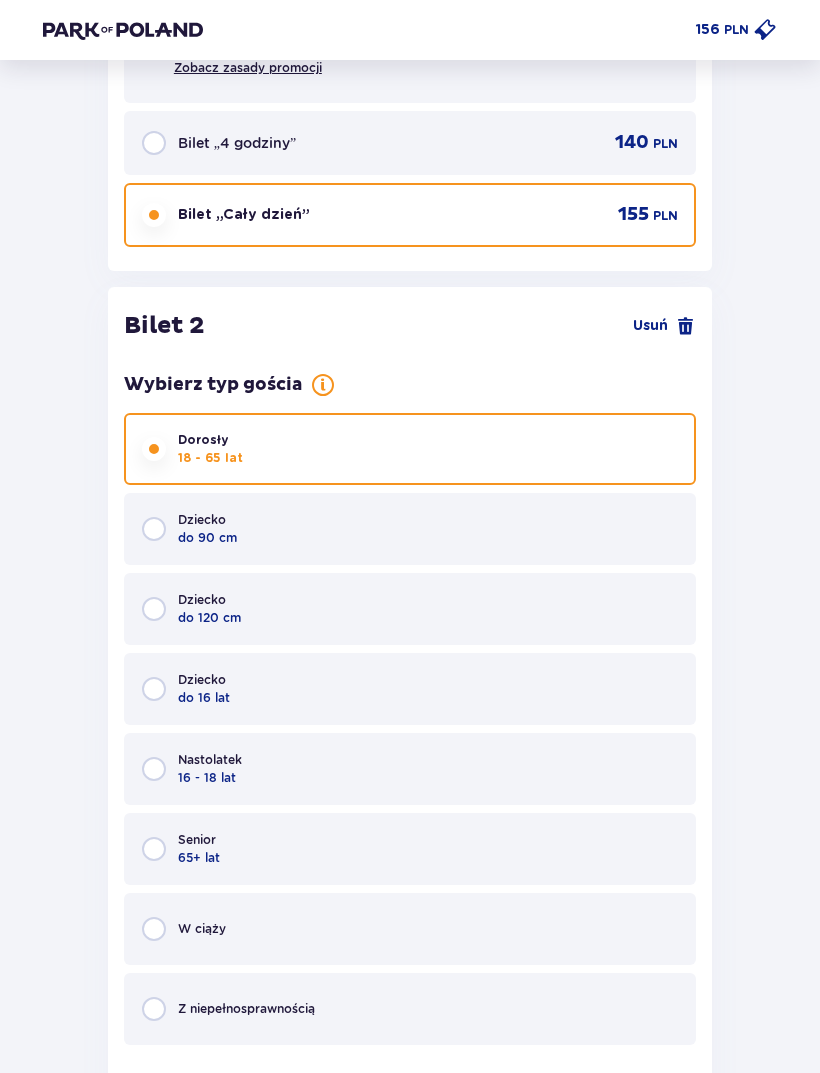 scroll, scrollTop: 2166, scrollLeft: 0, axis: vertical 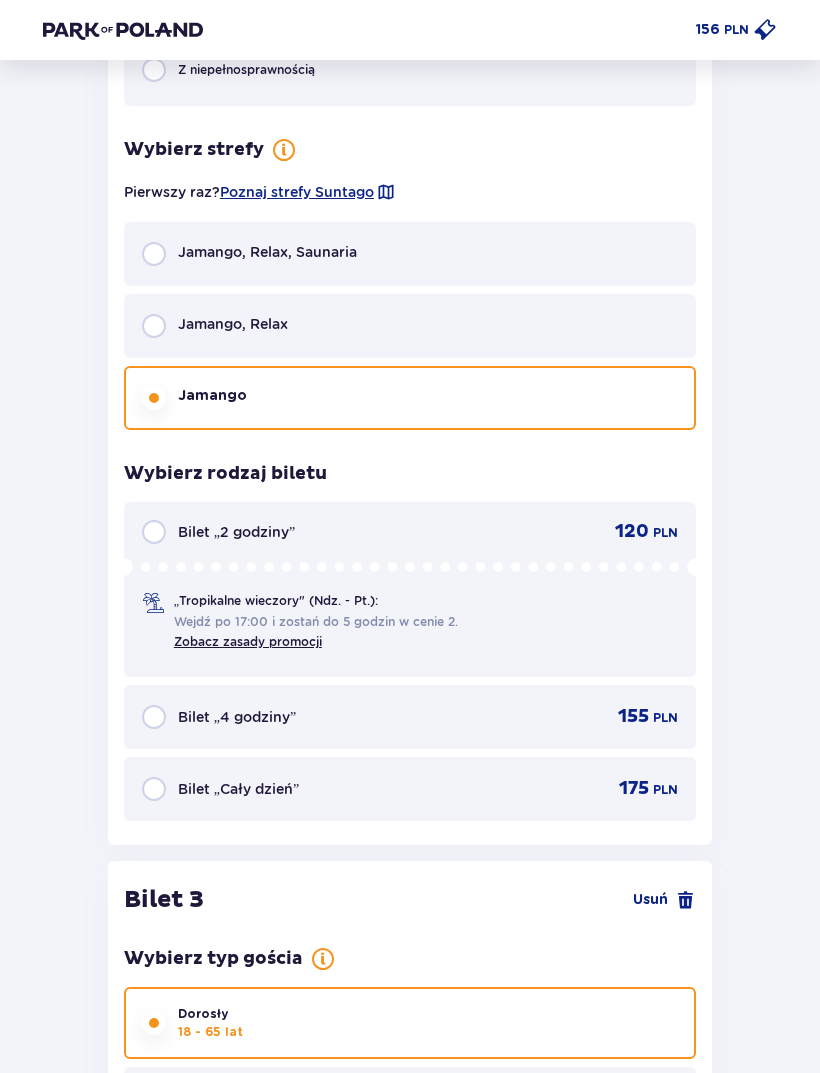 click on "Bilet „Cały dzień”   175 PLN" at bounding box center (410, 790) 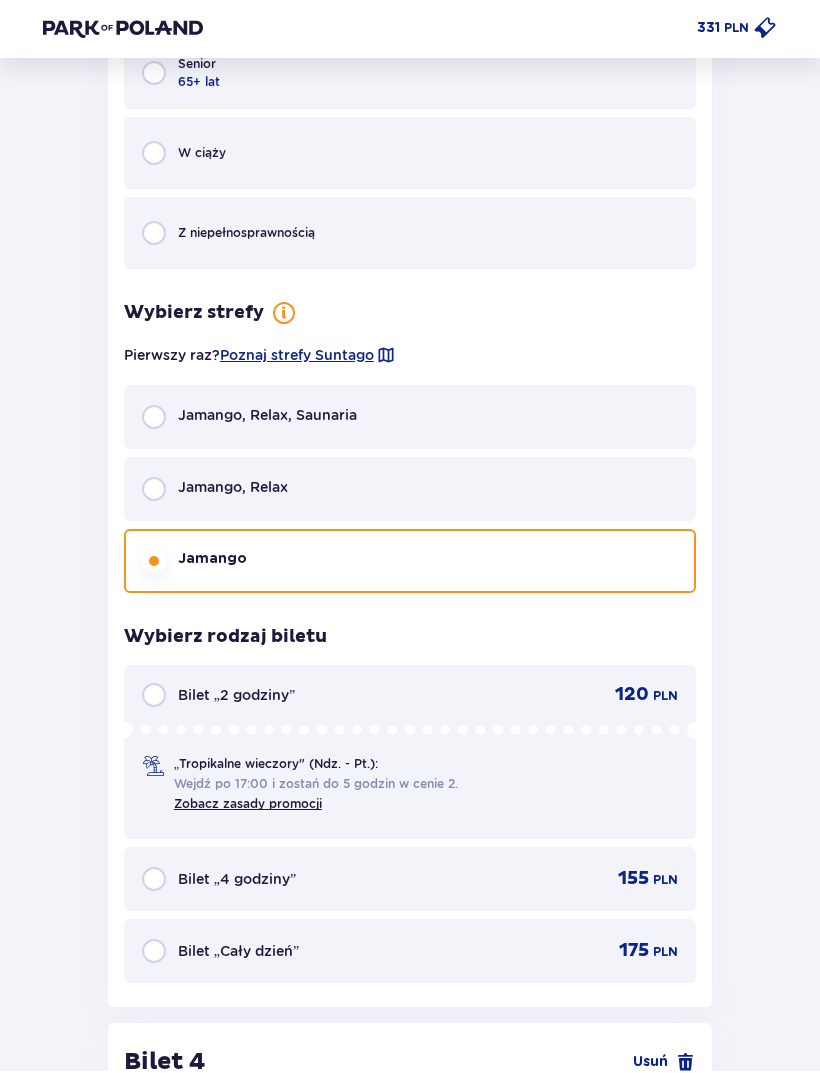 click at bounding box center [154, 953] 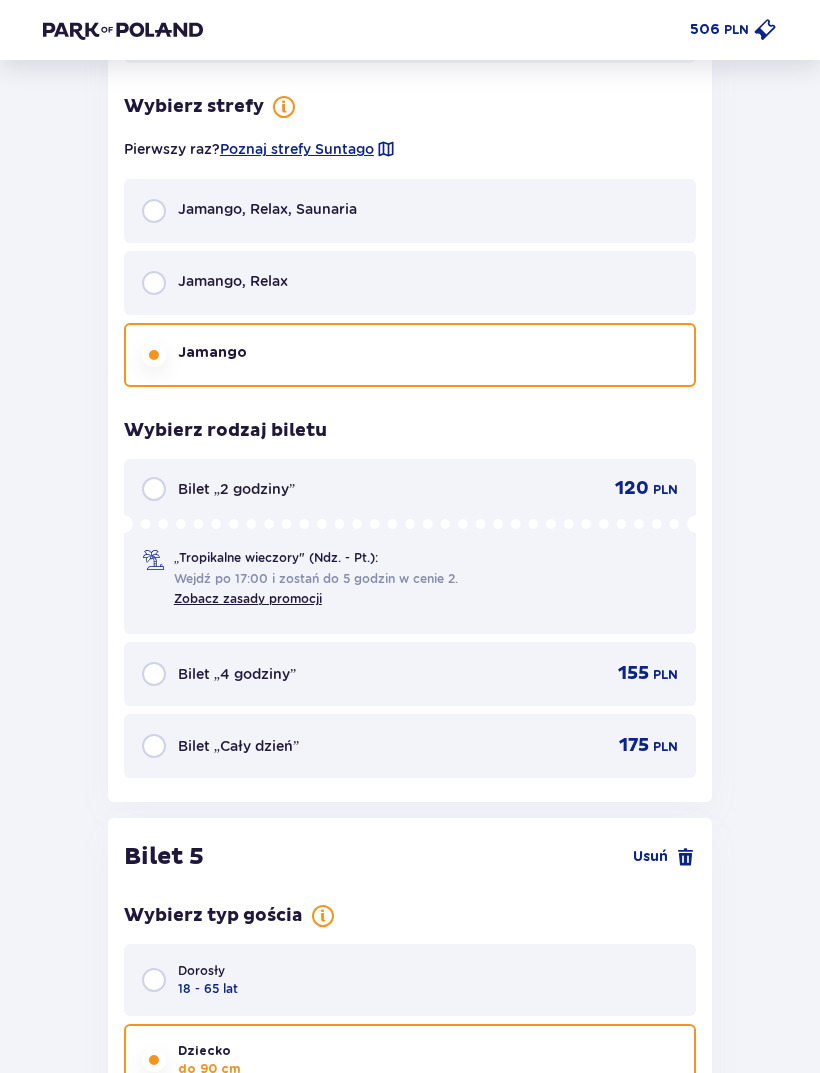 click on "Bilet „Cały dzień”   175 PLN" at bounding box center [410, 747] 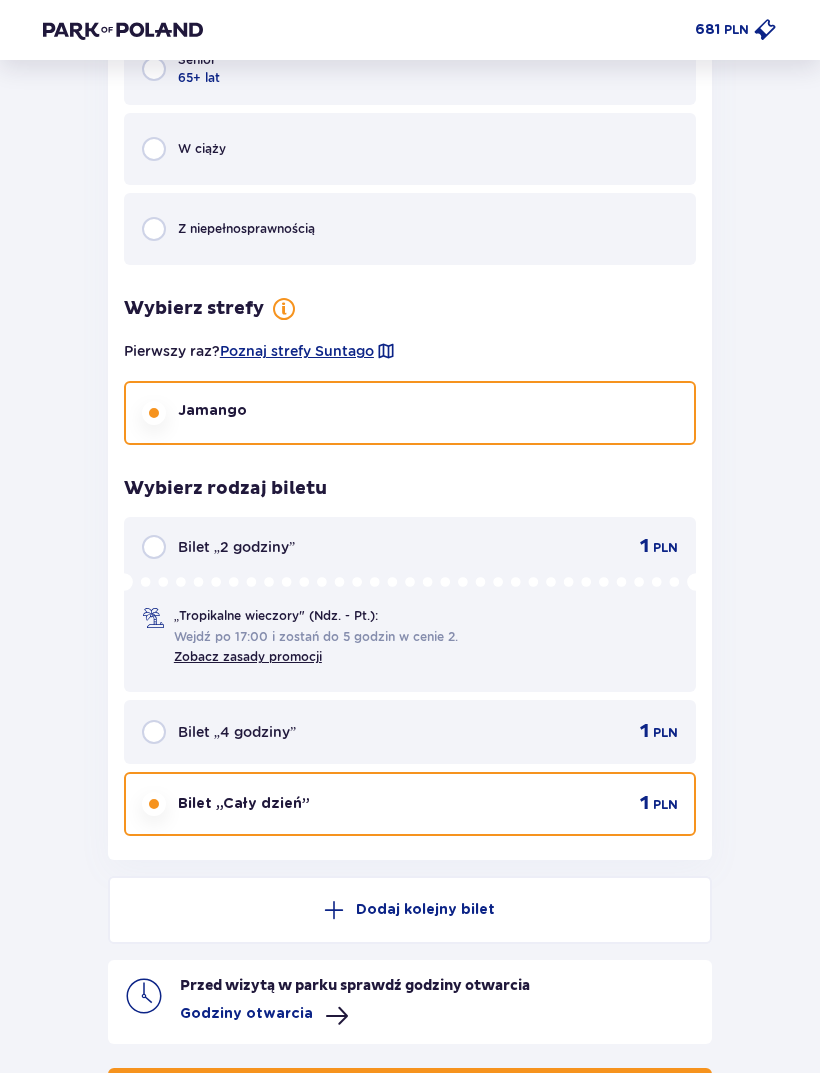 scroll, scrollTop: 7353, scrollLeft: 0, axis: vertical 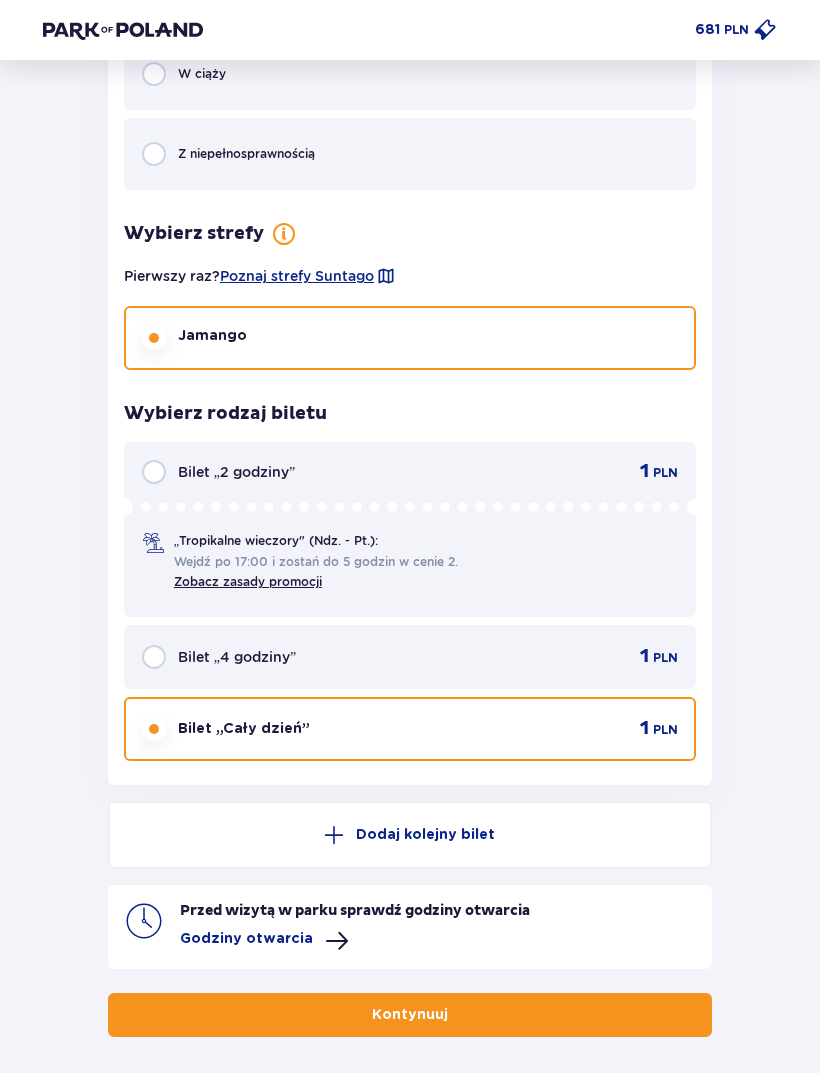 click at bounding box center (337, 941) 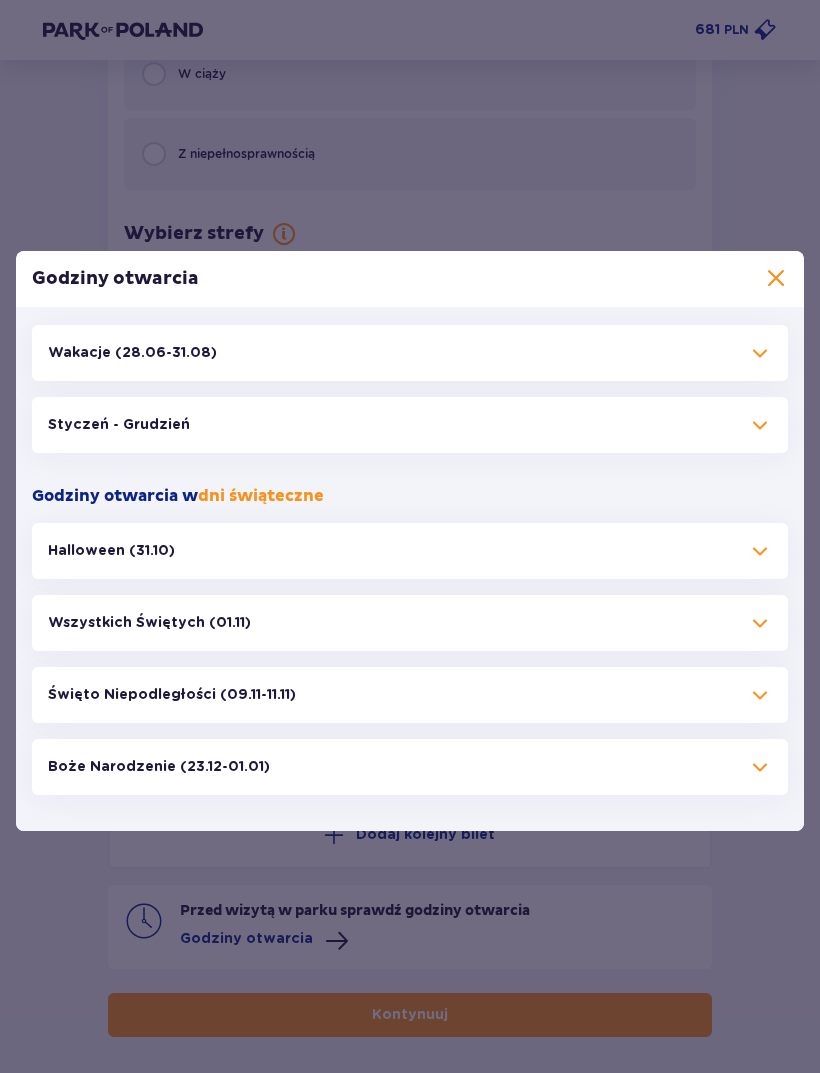click at bounding box center [760, 353] 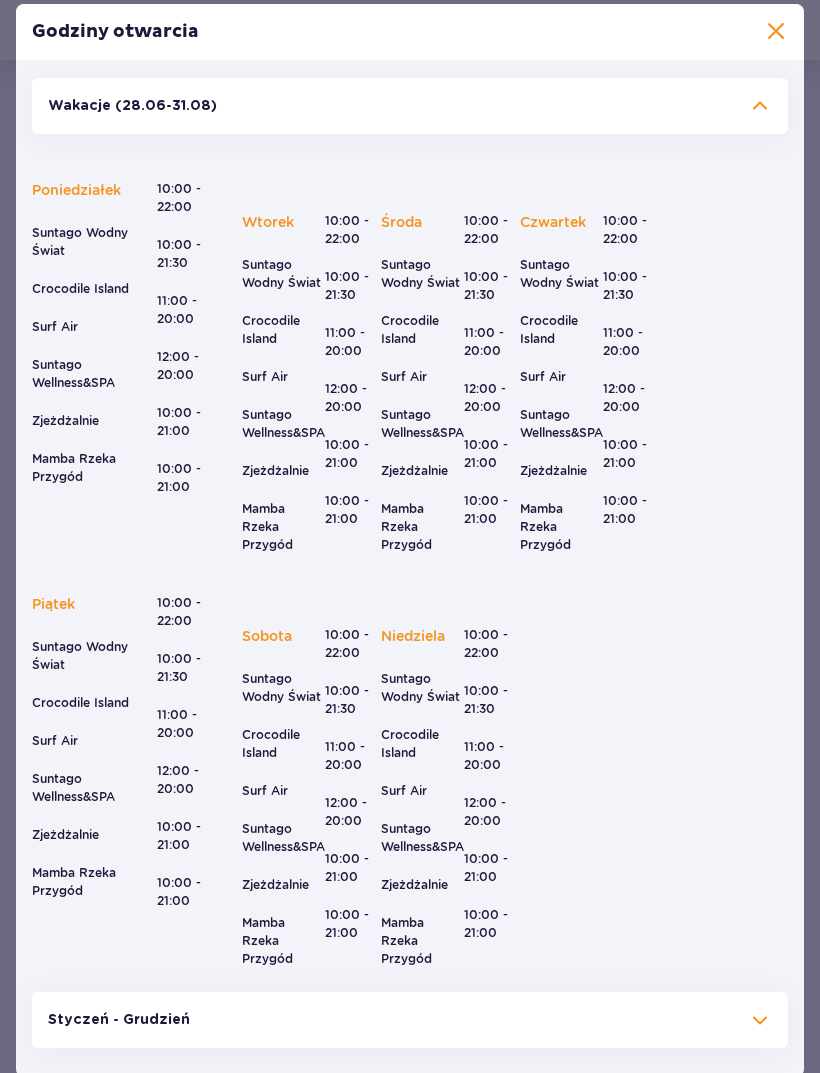 click at bounding box center [776, 32] 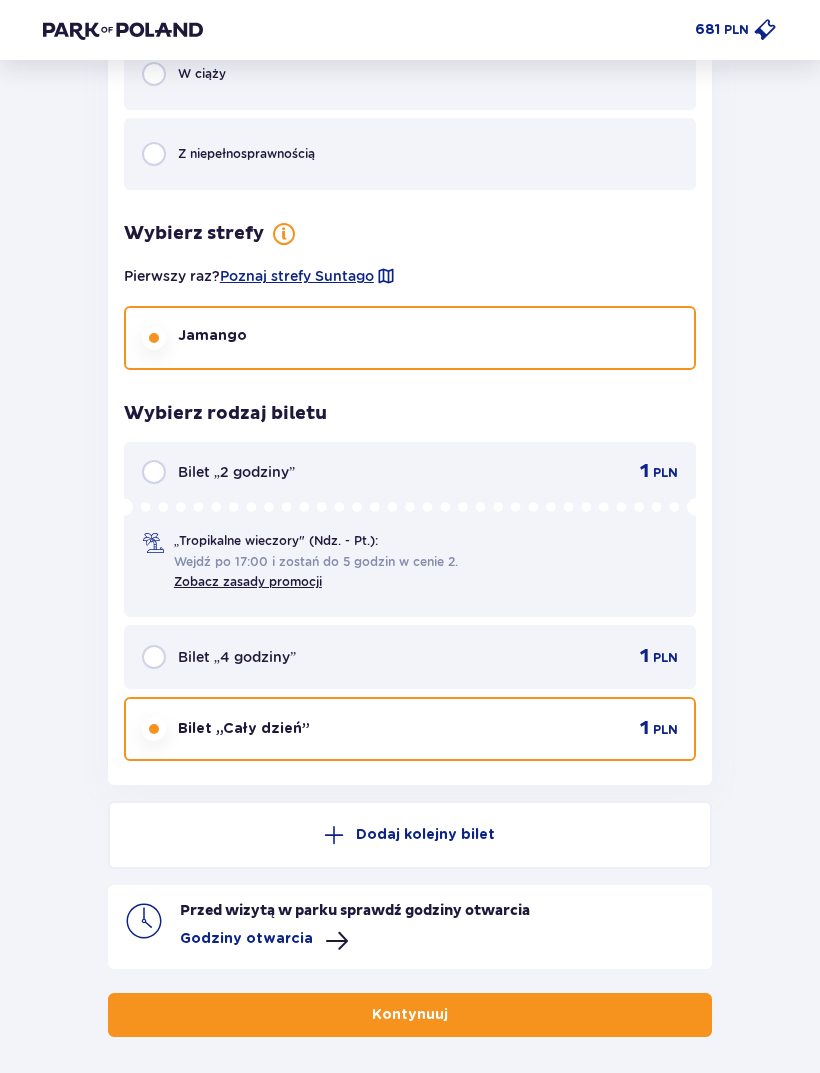click on "Kontynuuj" at bounding box center (410, 1015) 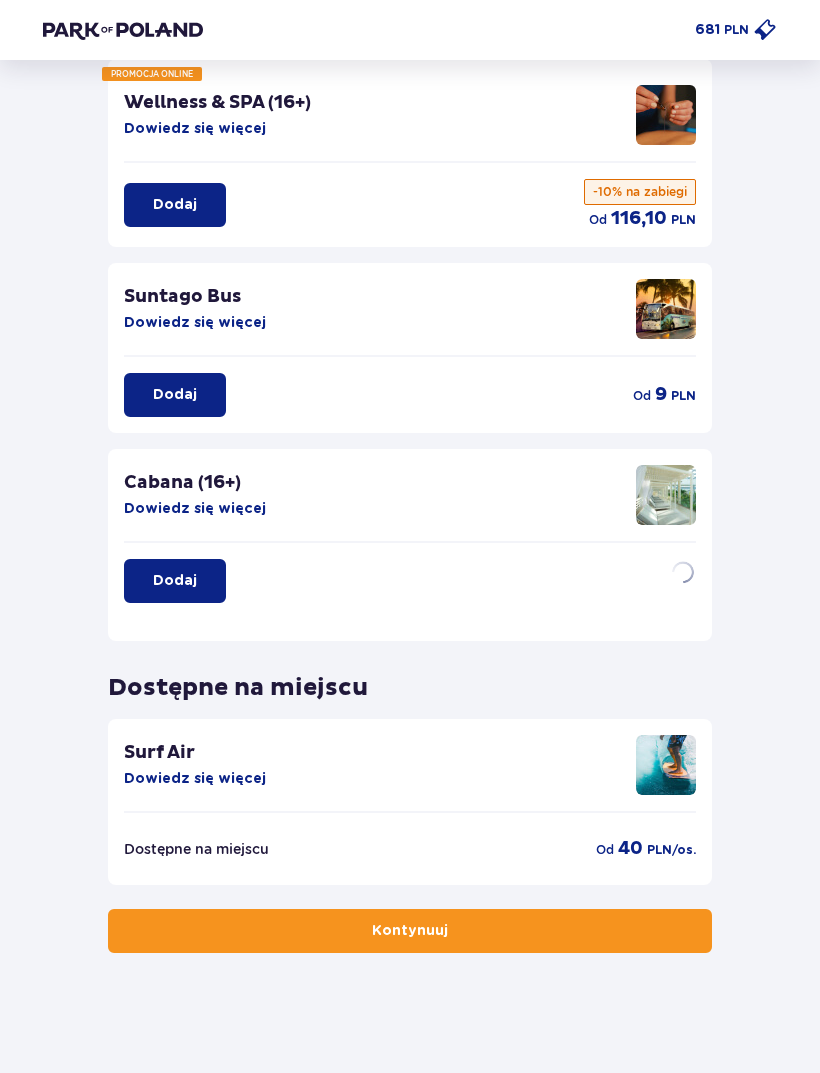 scroll, scrollTop: 0, scrollLeft: 0, axis: both 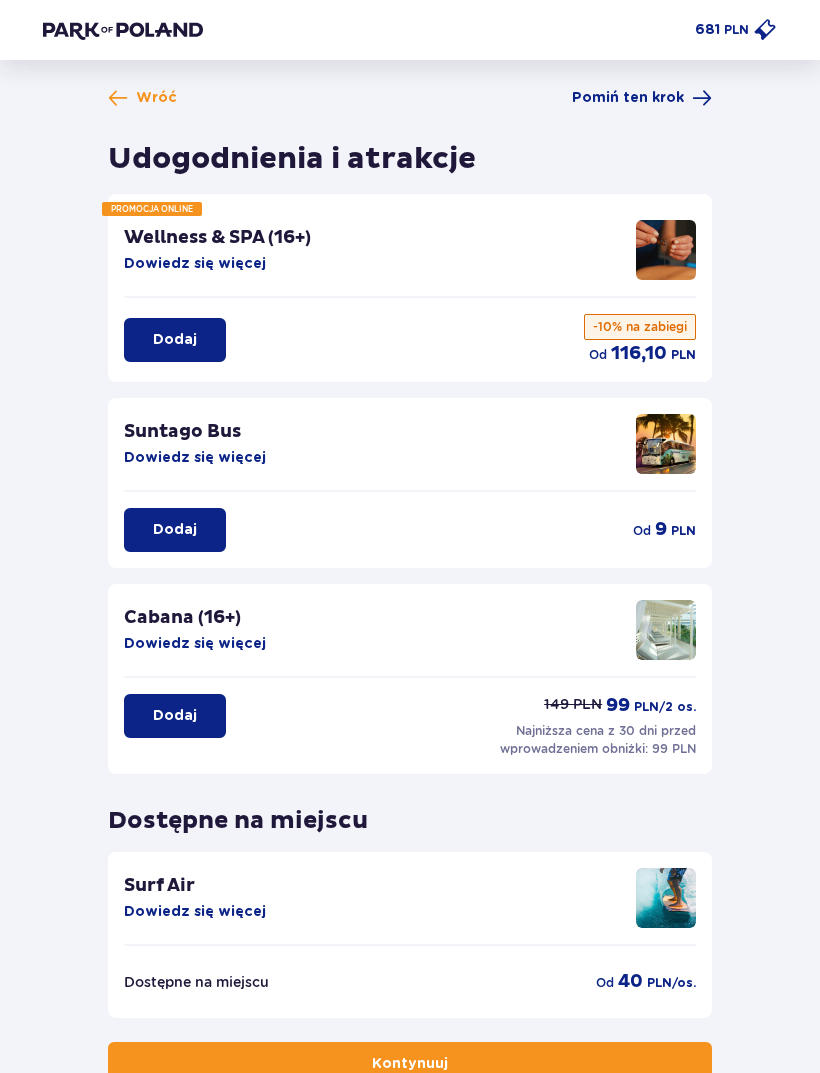 click on "Kontynuuj" at bounding box center [410, 1064] 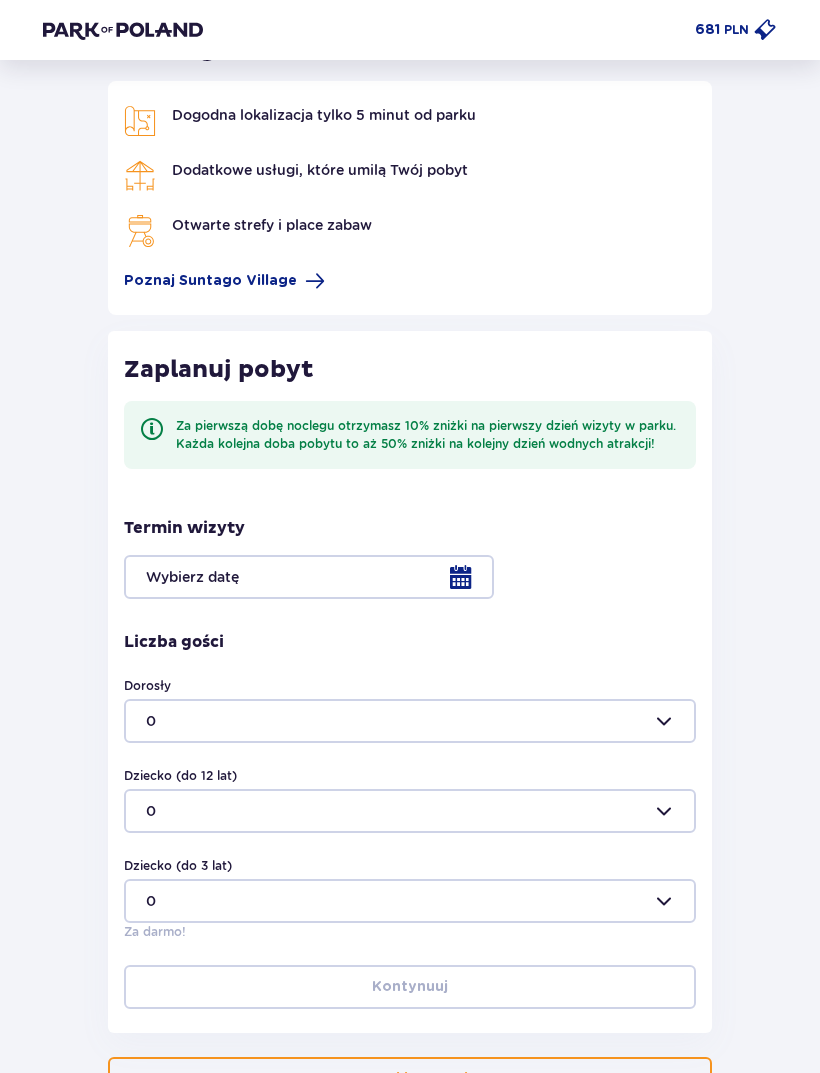 scroll, scrollTop: 197, scrollLeft: 0, axis: vertical 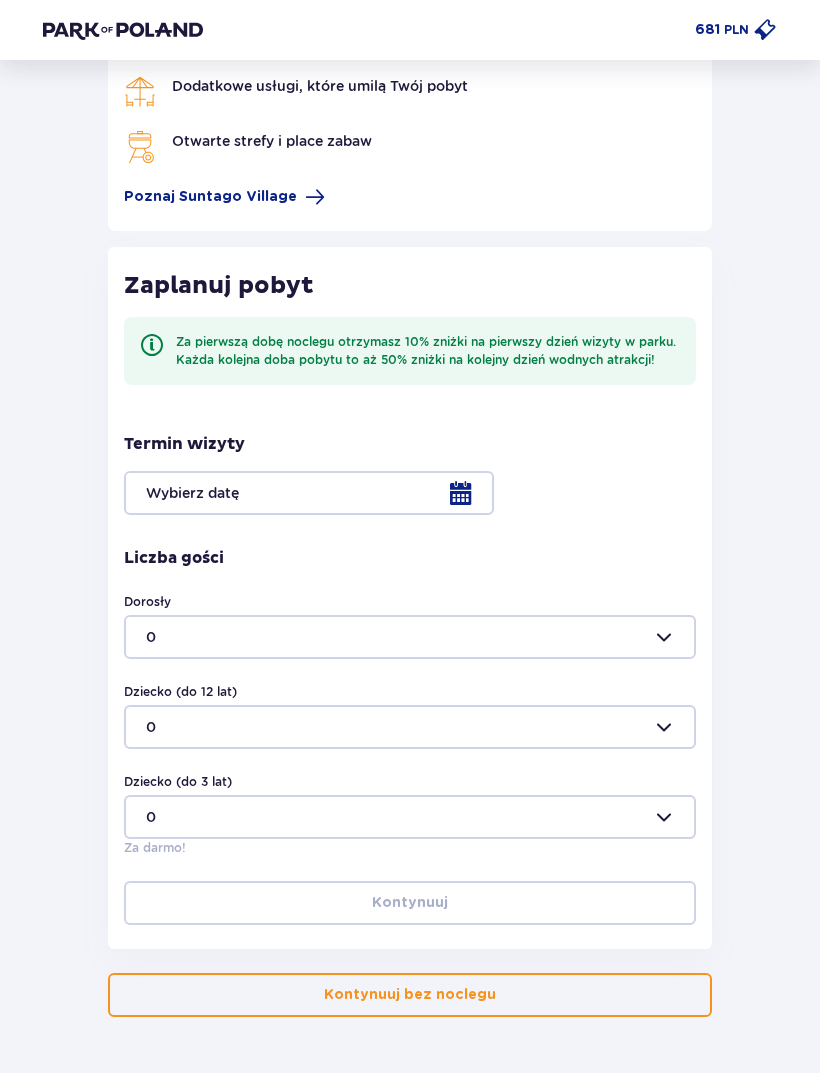 click on "Kontynuuj bez noclegu" at bounding box center [410, 995] 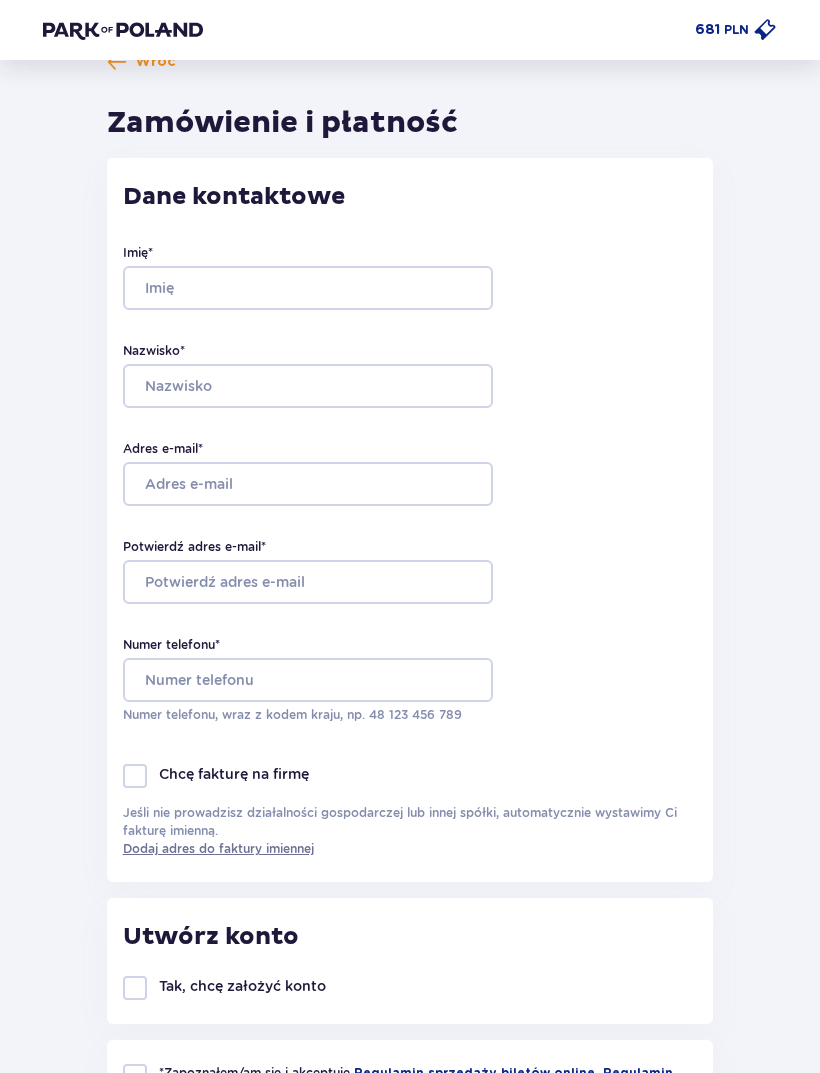 scroll, scrollTop: 39, scrollLeft: 0, axis: vertical 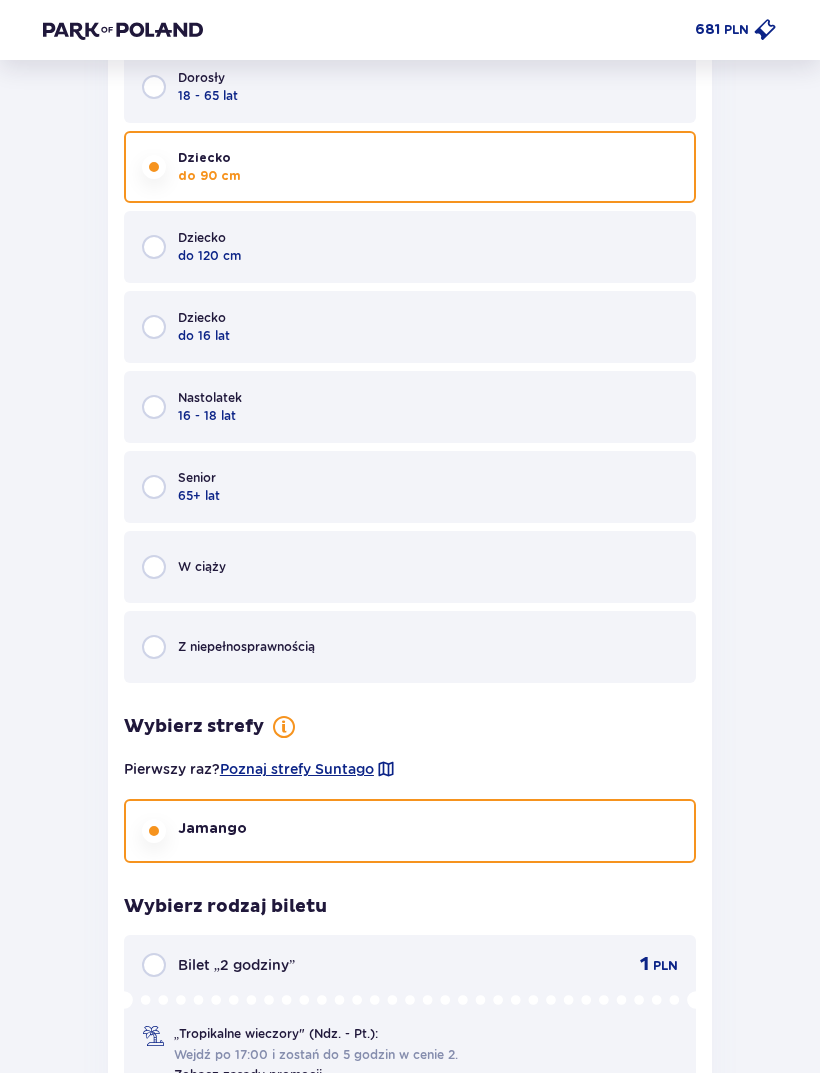 click at bounding box center [154, 248] 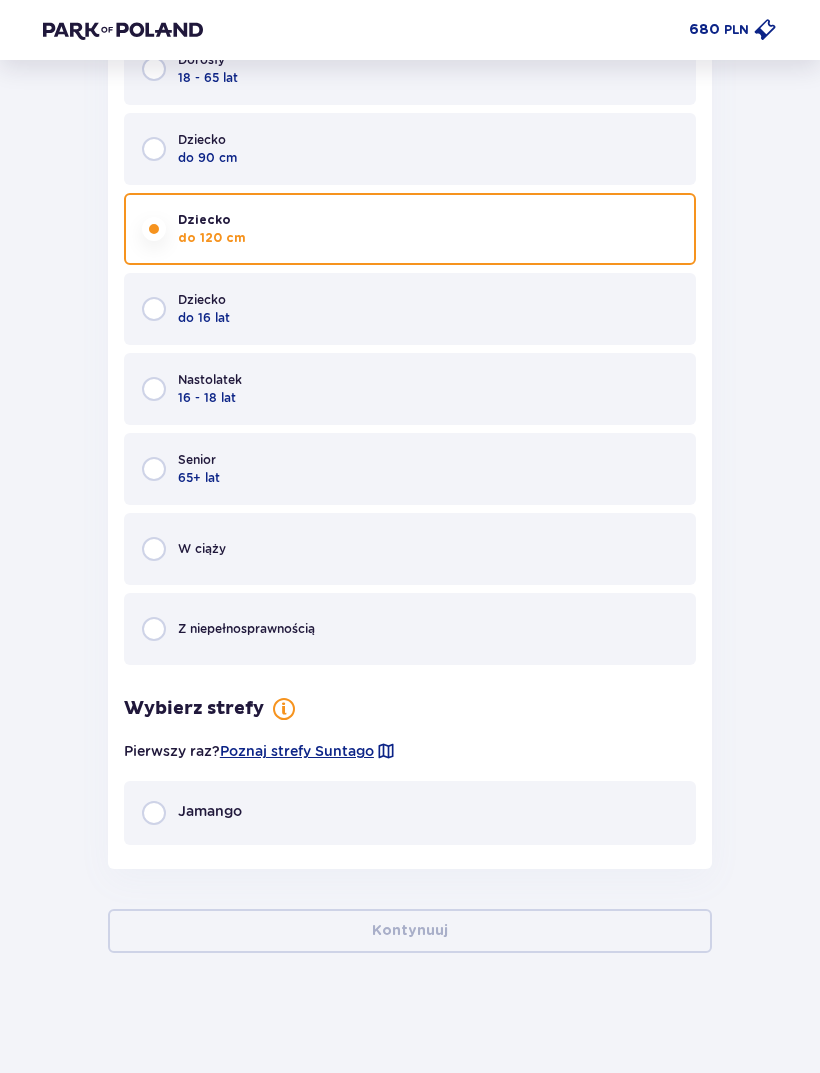 scroll, scrollTop: 6798, scrollLeft: 0, axis: vertical 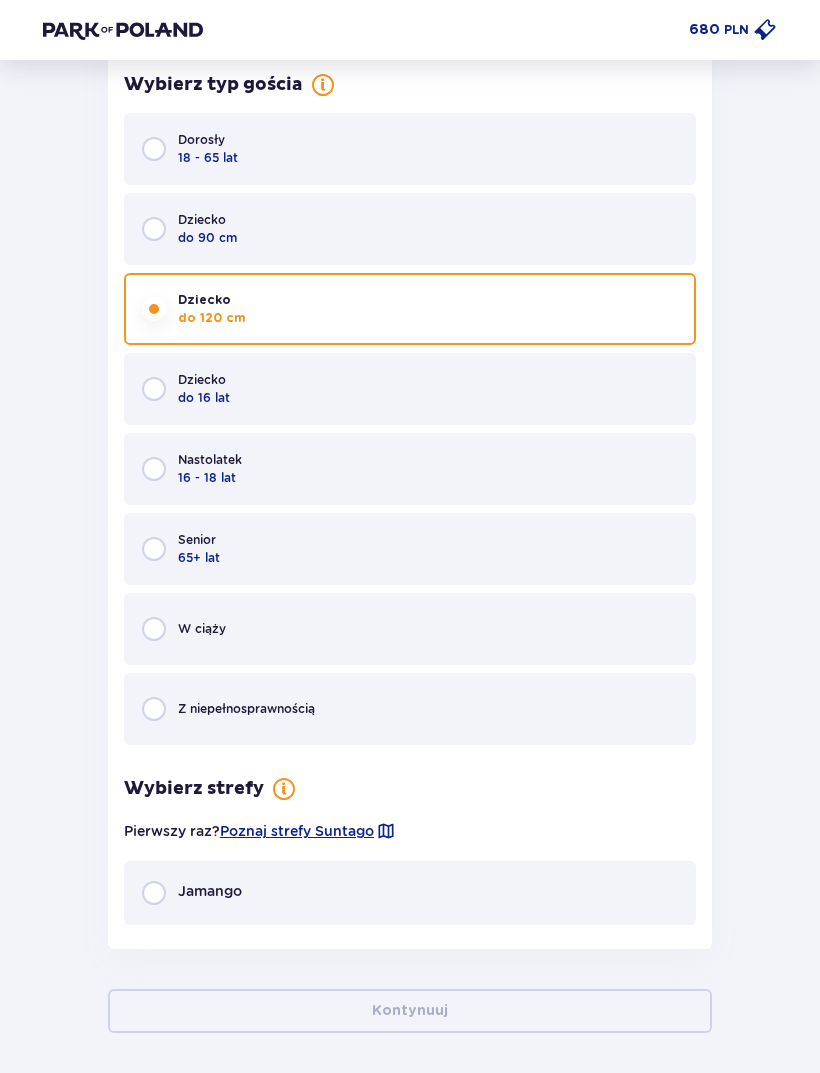 click on "Jamango" at bounding box center [410, 893] 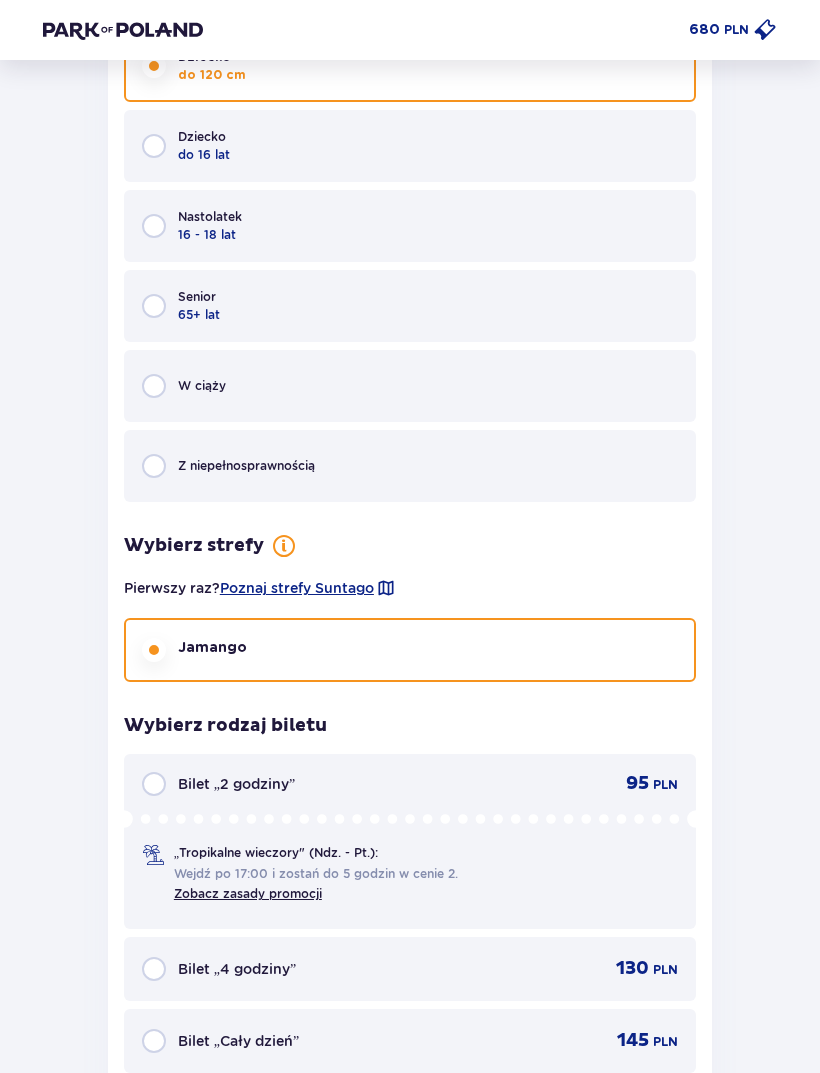 scroll, scrollTop: 7185, scrollLeft: 0, axis: vertical 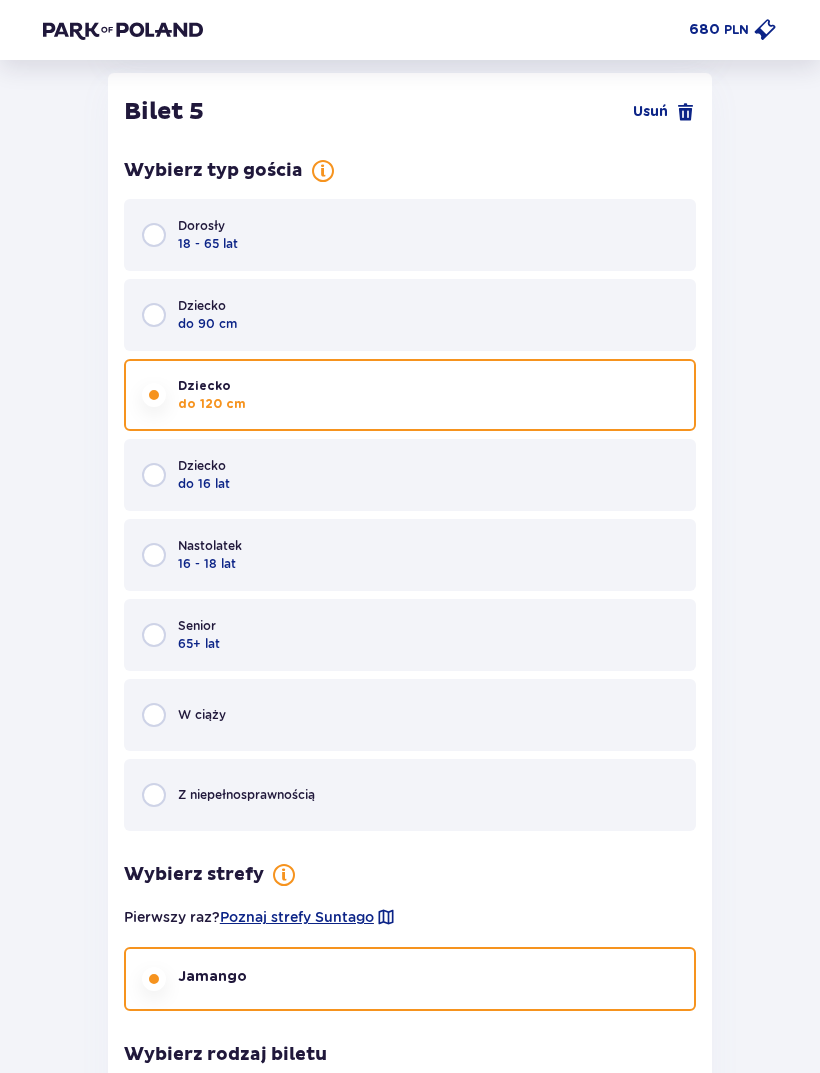 click at bounding box center [154, 315] 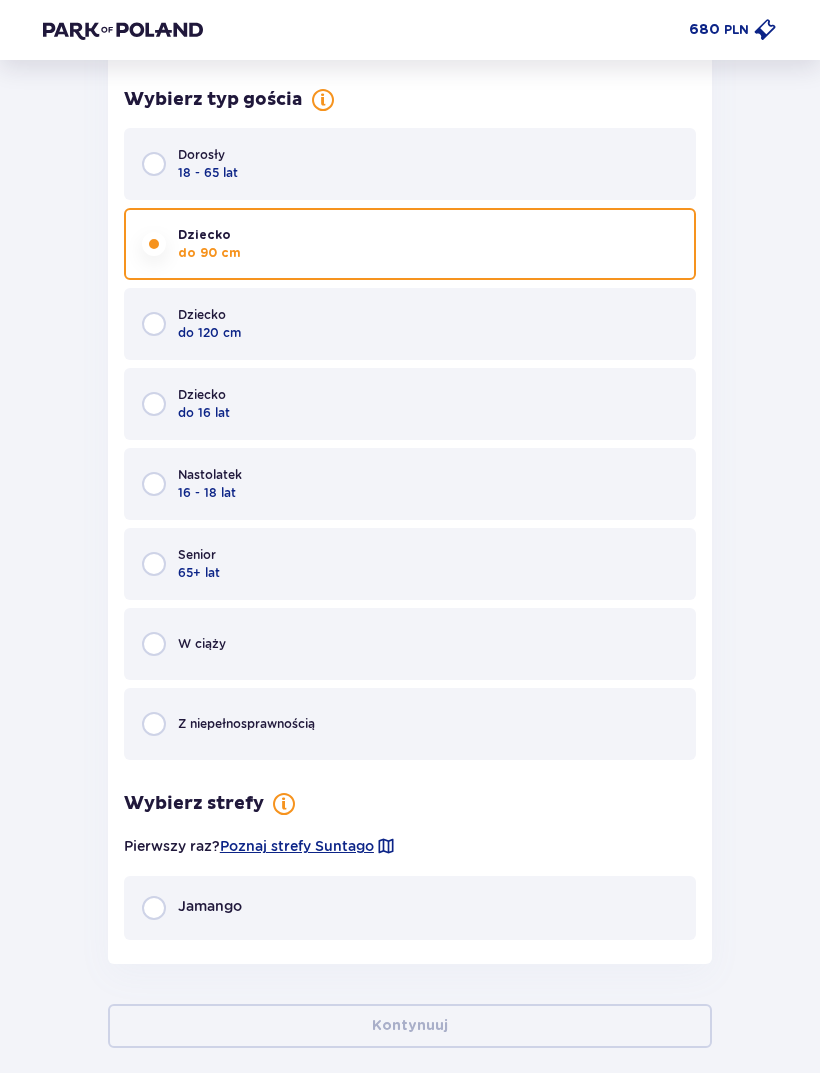 scroll, scrollTop: 6798, scrollLeft: 0, axis: vertical 